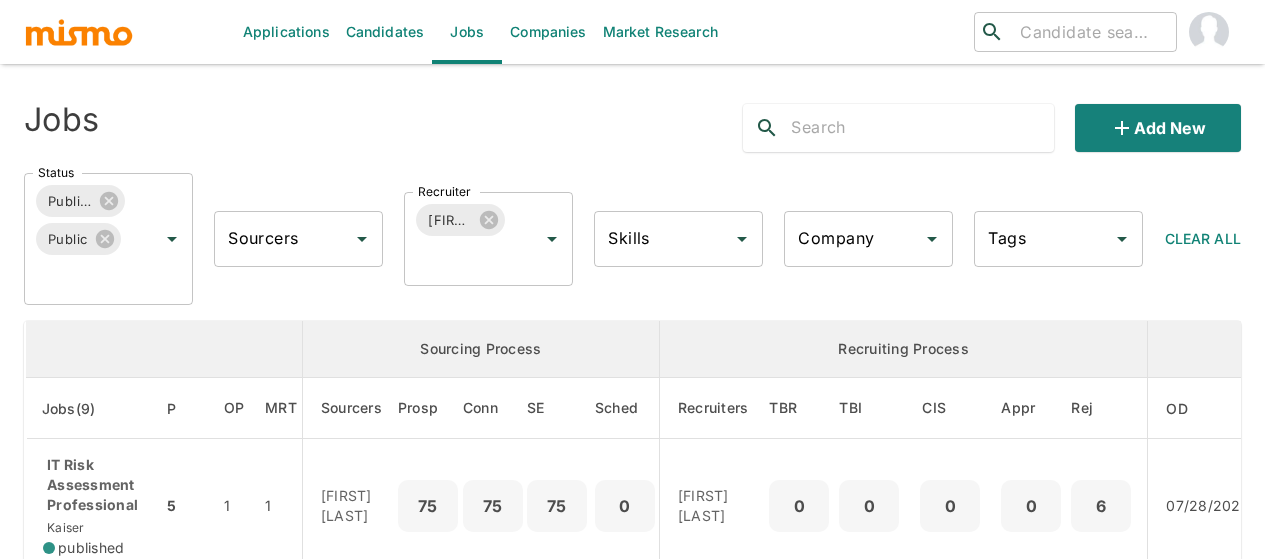 scroll, scrollTop: 452, scrollLeft: 0, axis: vertical 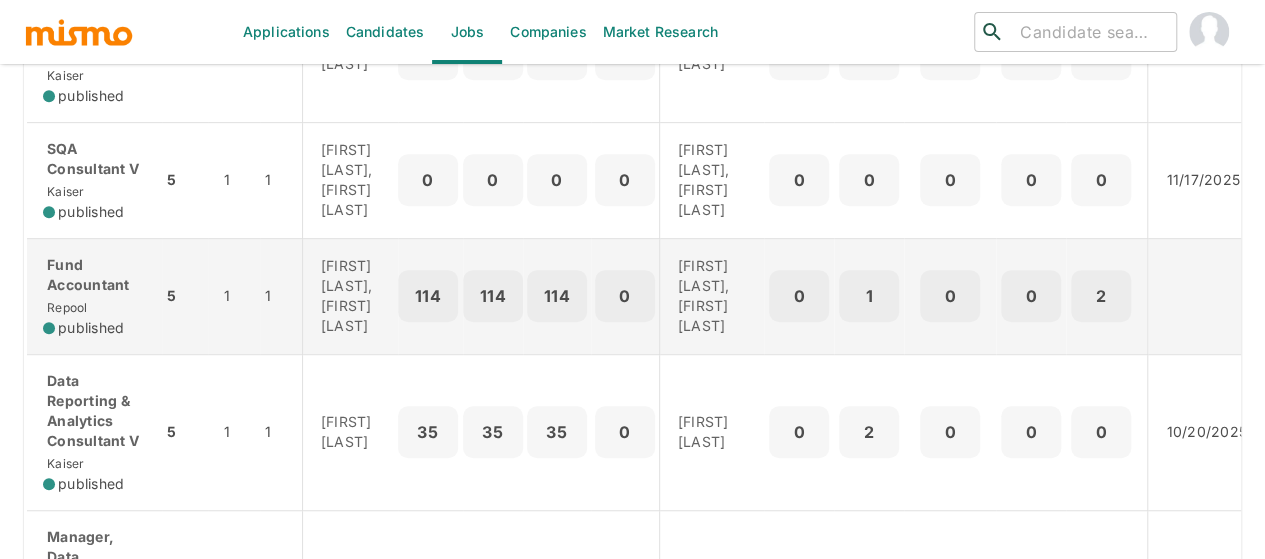 click on "Fund Accountant Repool published" at bounding box center (94, 296) 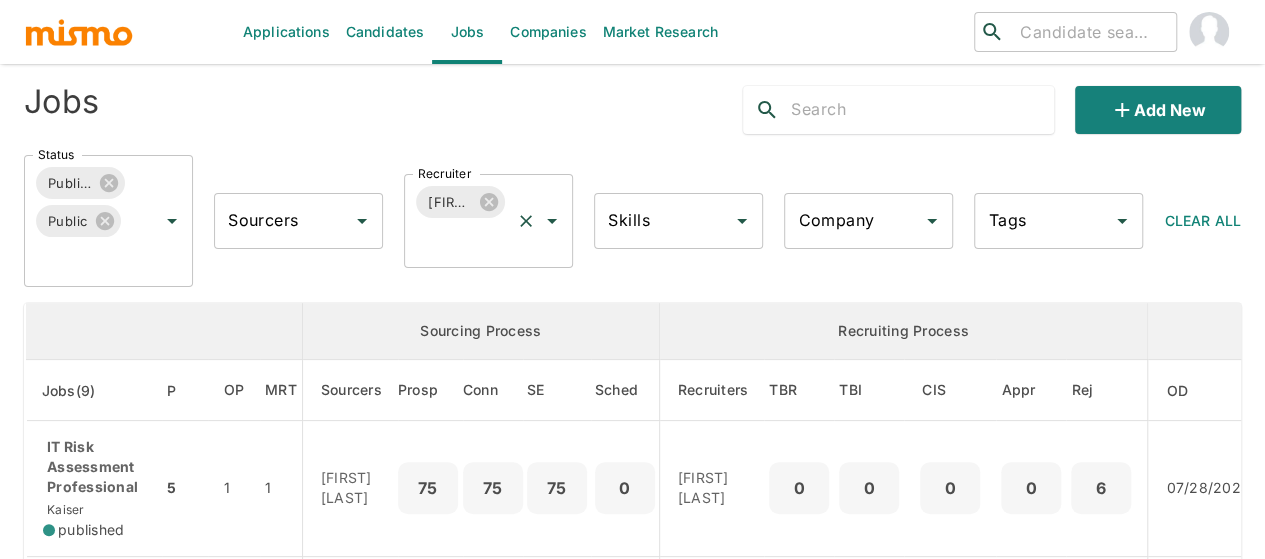 scroll, scrollTop: 0, scrollLeft: 0, axis: both 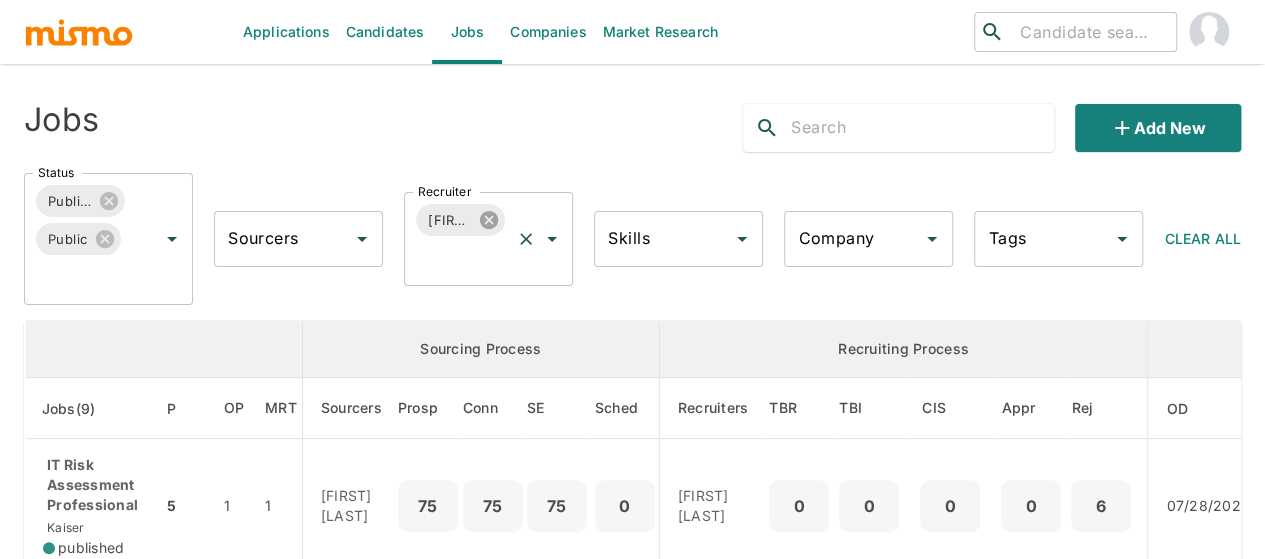 click 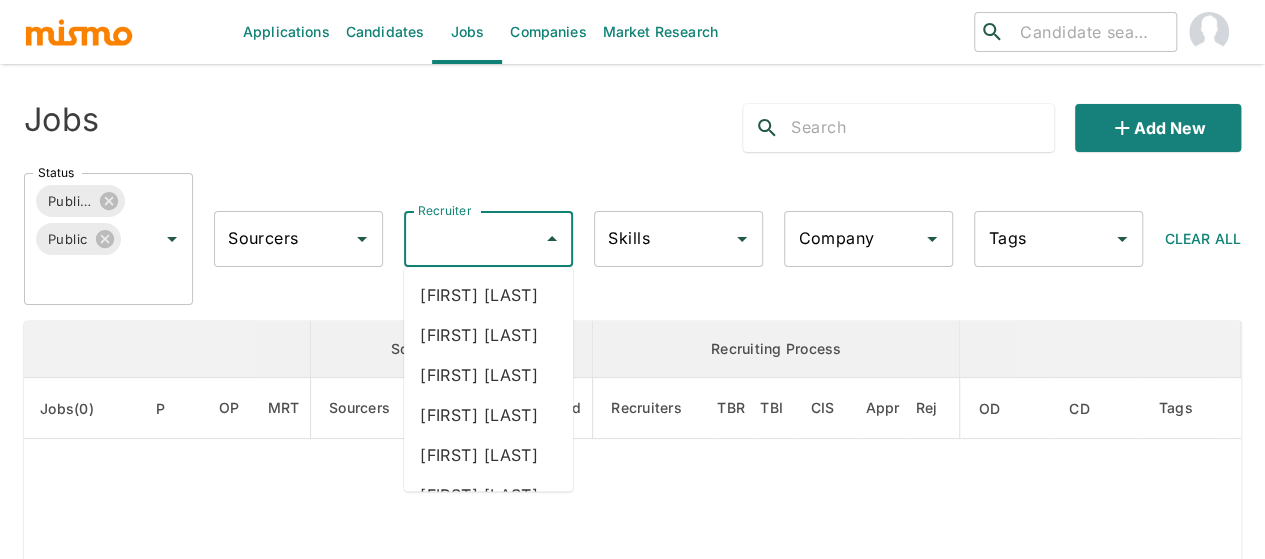 click on "Recruiter" at bounding box center [473, 239] 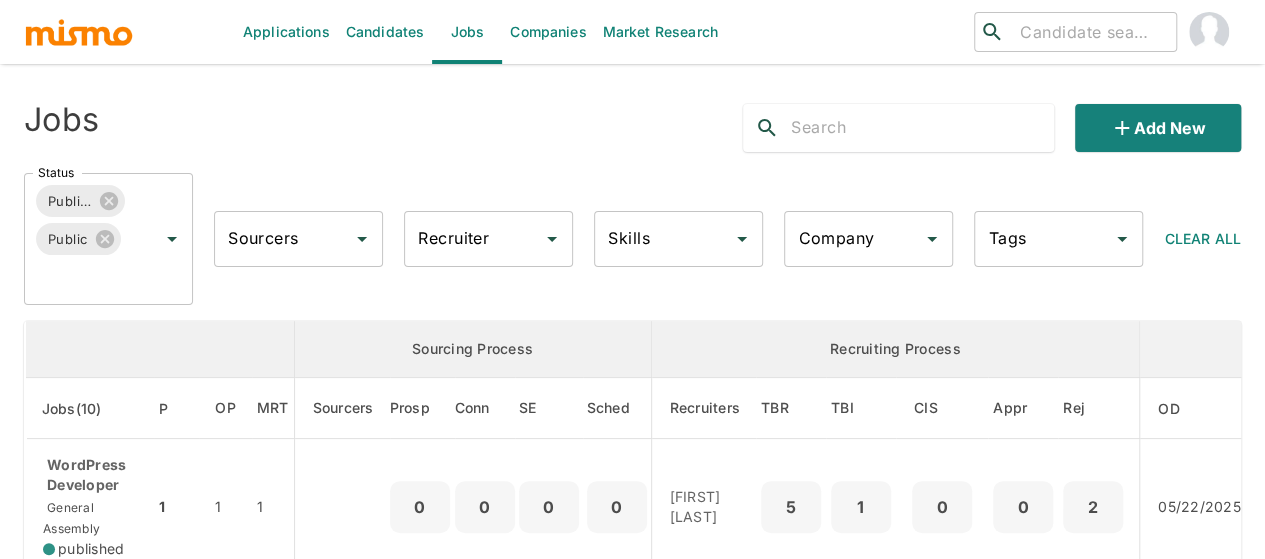 click on "Recruiter" at bounding box center [473, 239] 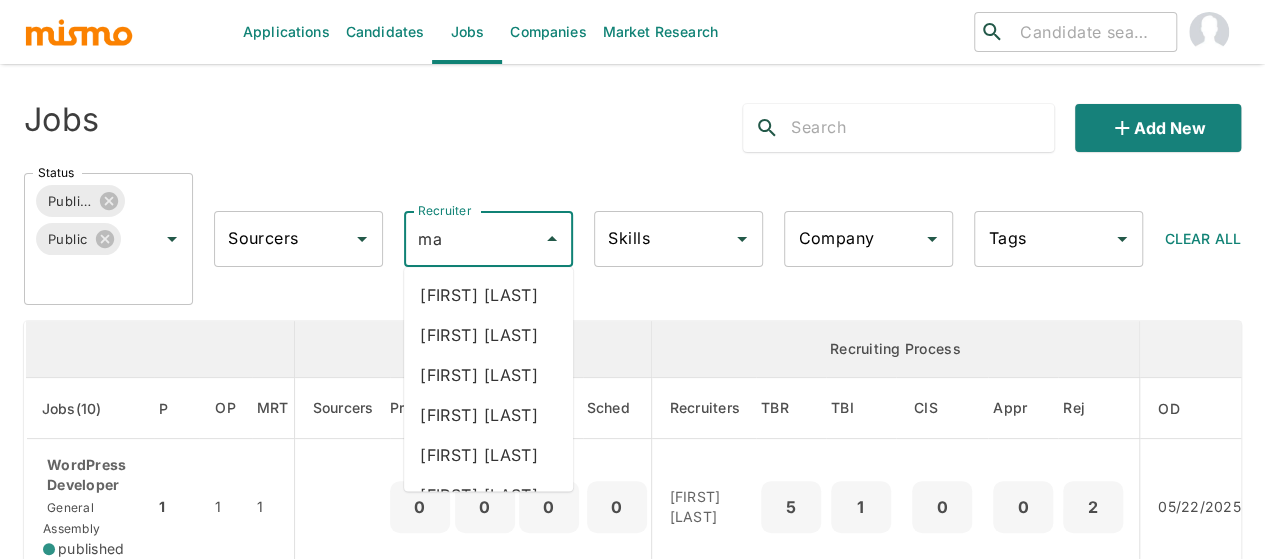 type on "mai" 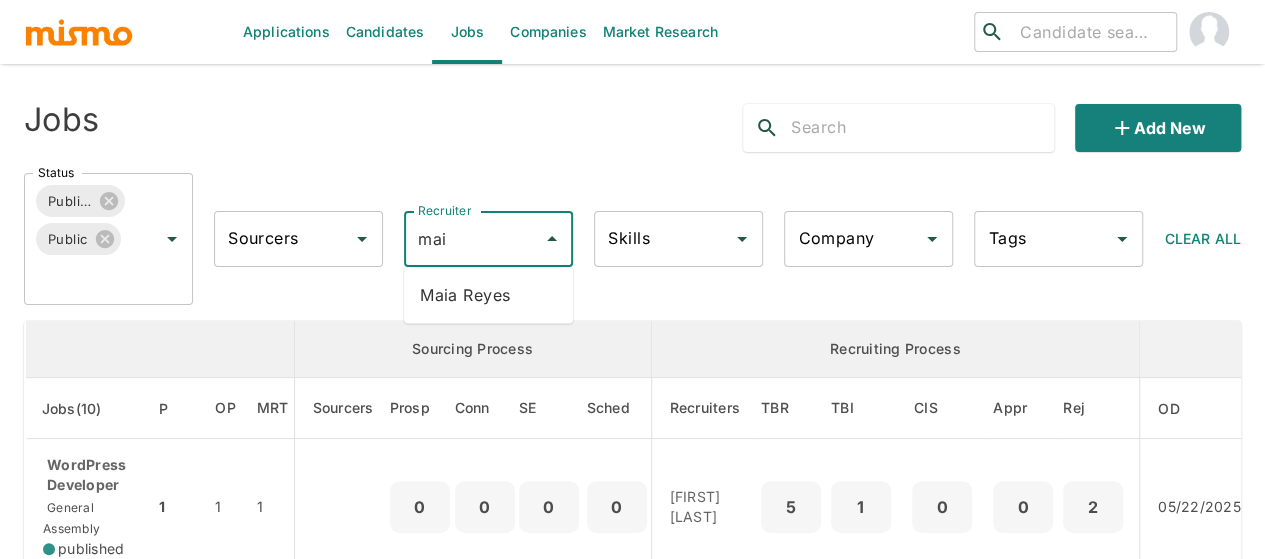 click on "Maia Reyes" at bounding box center (488, 295) 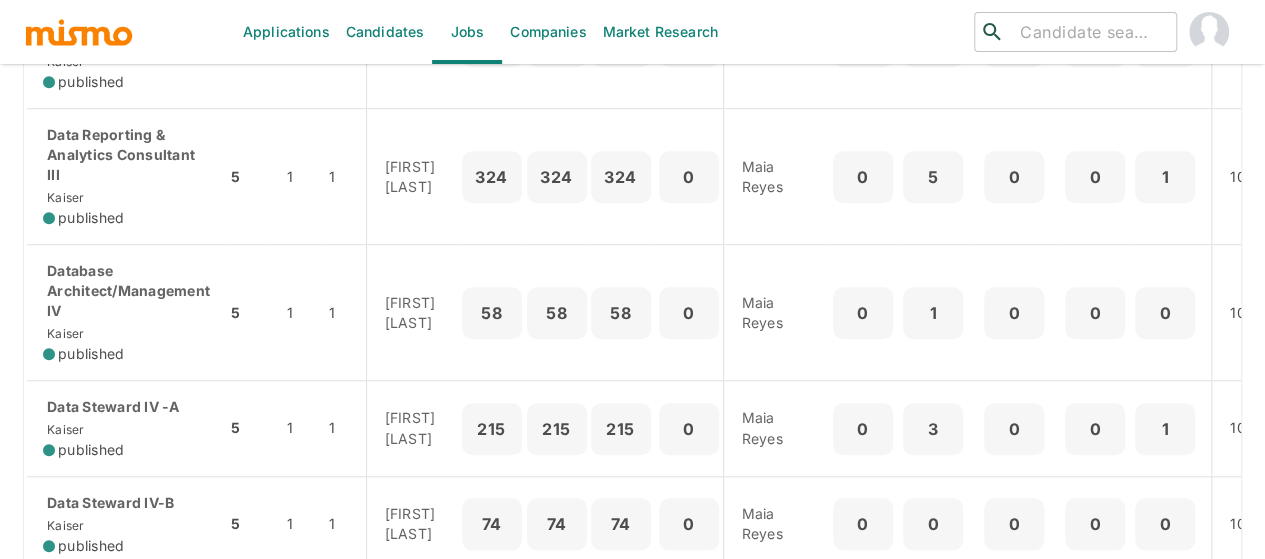 scroll, scrollTop: 700, scrollLeft: 0, axis: vertical 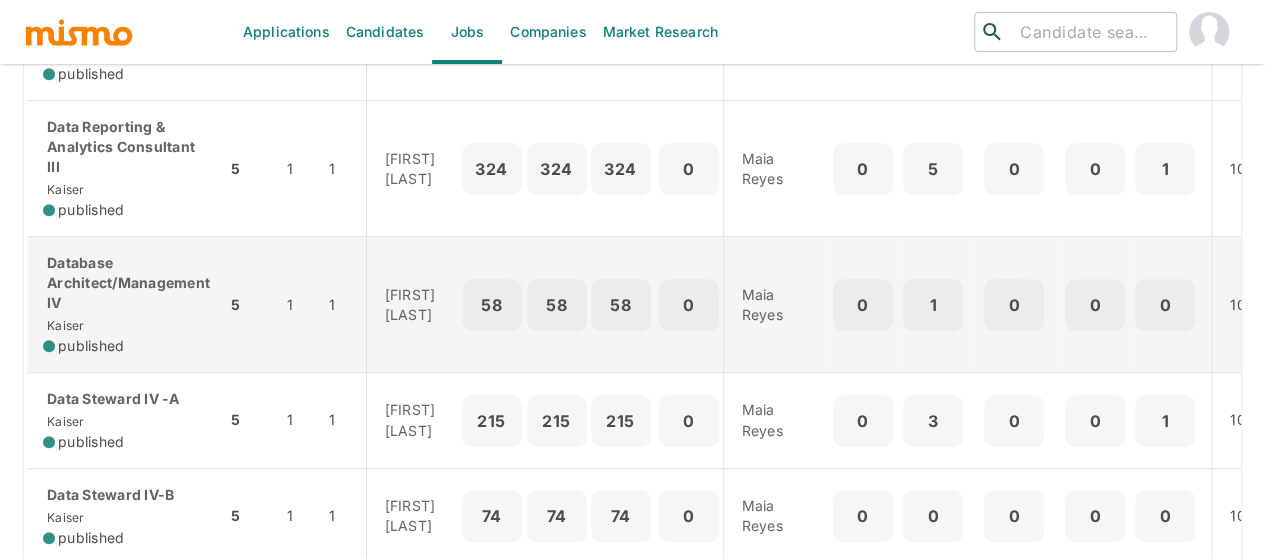 click on "Kaiser" at bounding box center [64, 325] 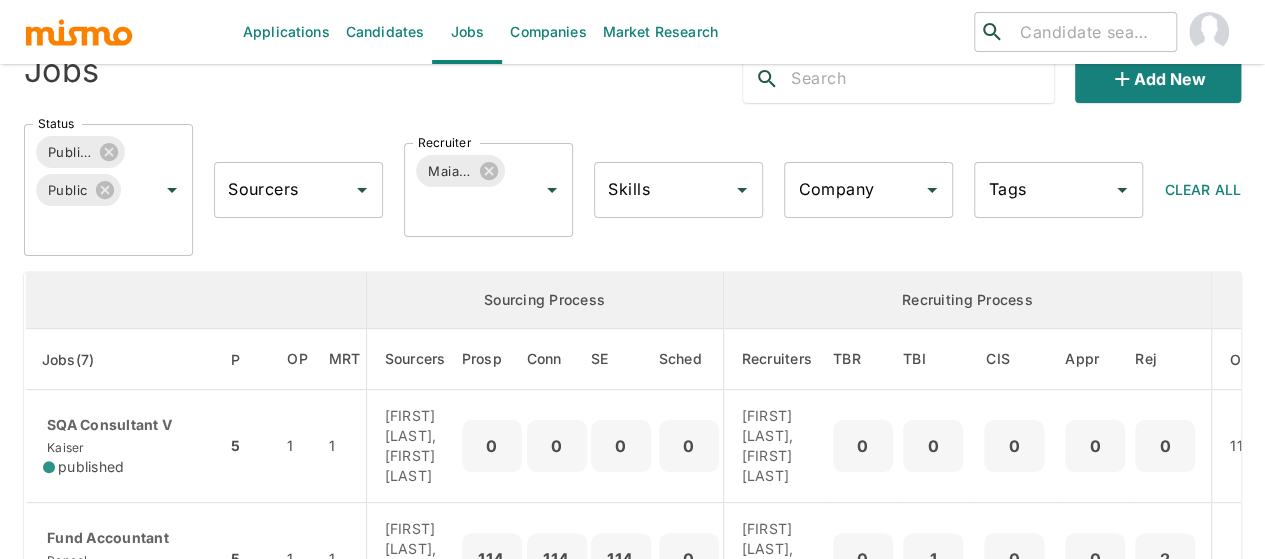 scroll, scrollTop: 0, scrollLeft: 0, axis: both 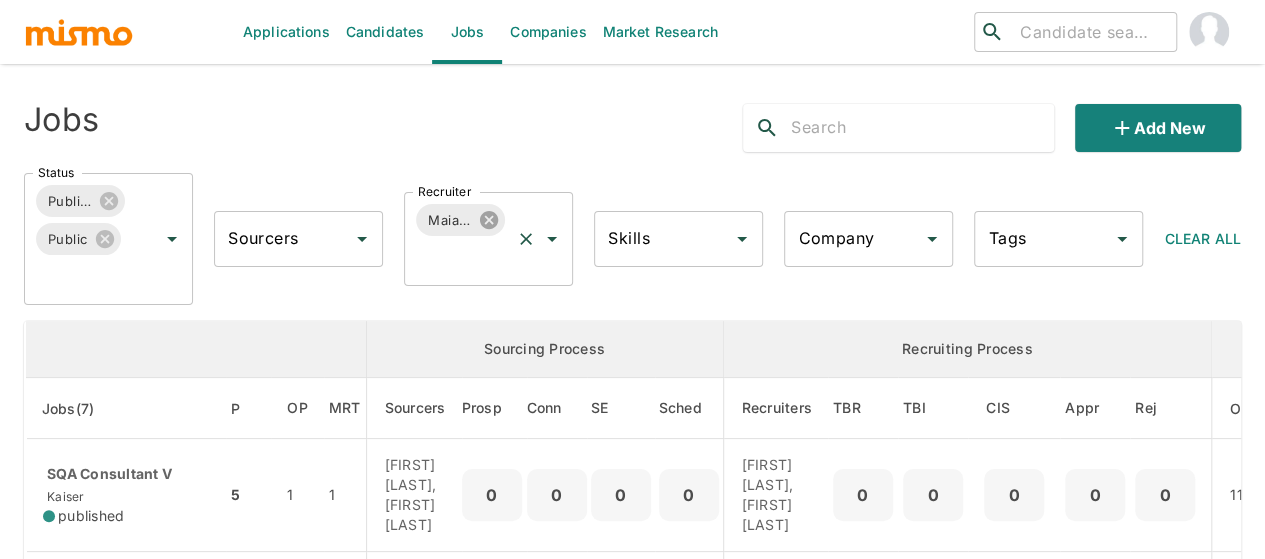click 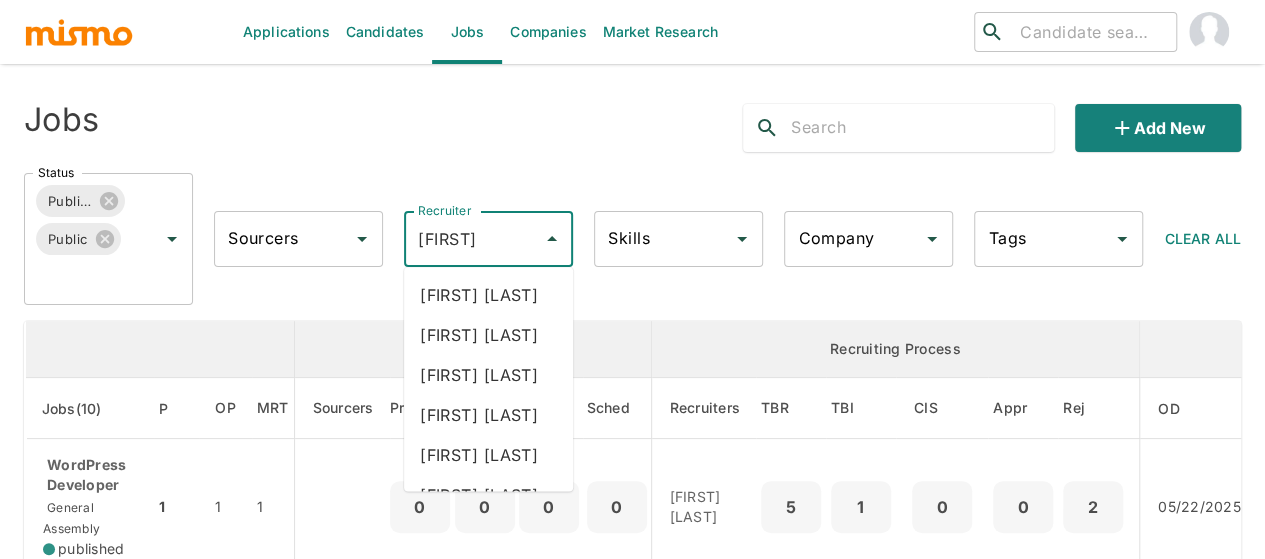 type on "maria" 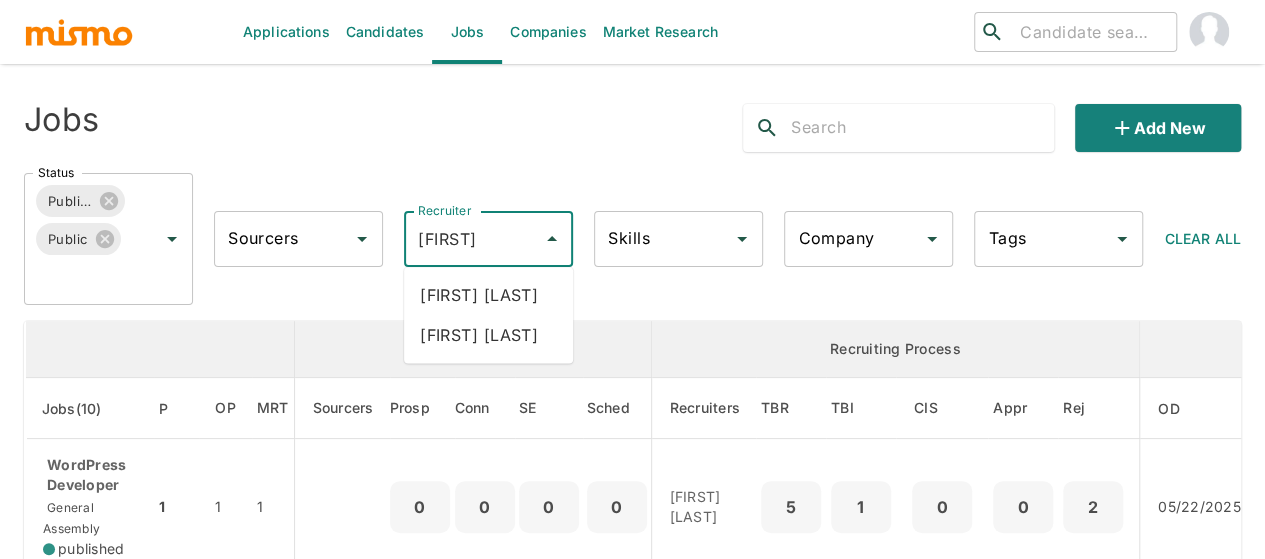 click on "Maria Lujan Ciommo" at bounding box center [488, 335] 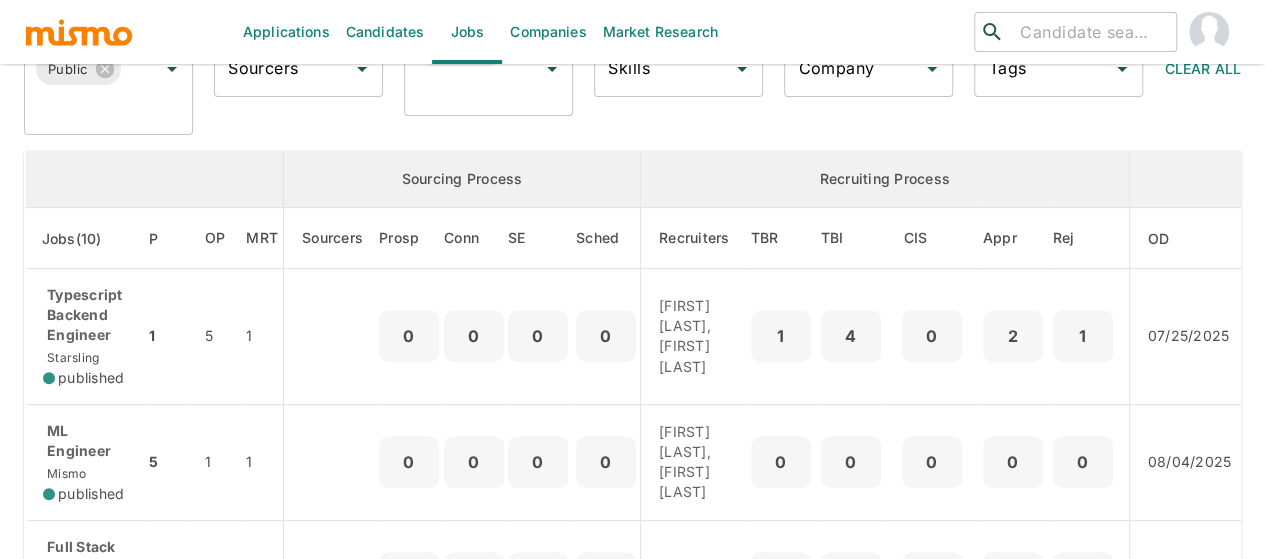scroll, scrollTop: 70, scrollLeft: 0, axis: vertical 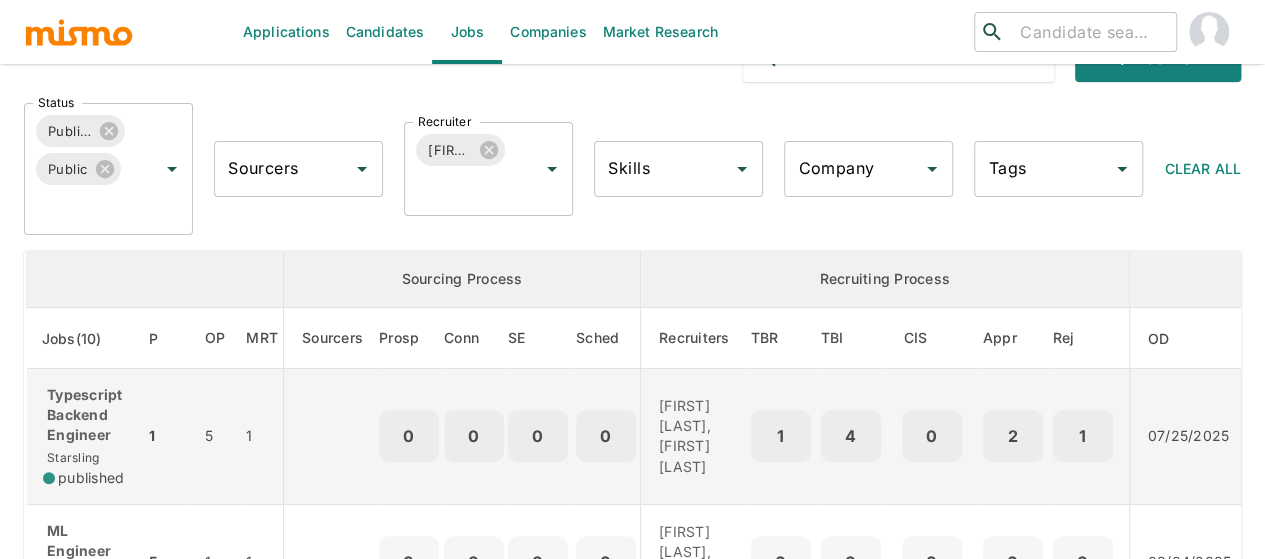 click on "Typescript Backend Engineer" at bounding box center [85, 415] 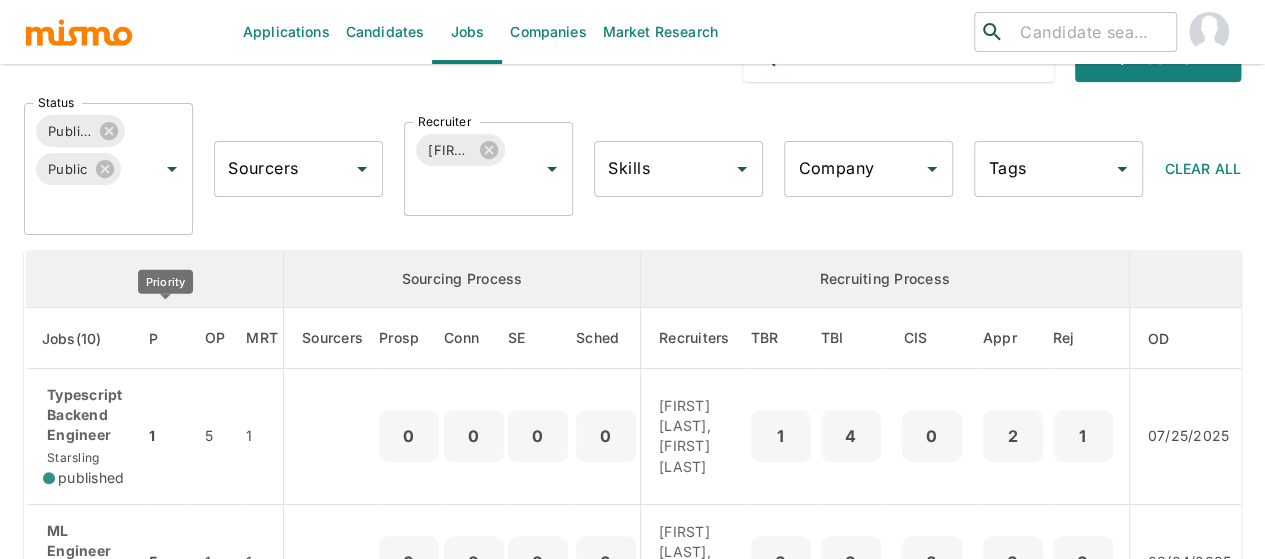 scroll, scrollTop: 270, scrollLeft: 0, axis: vertical 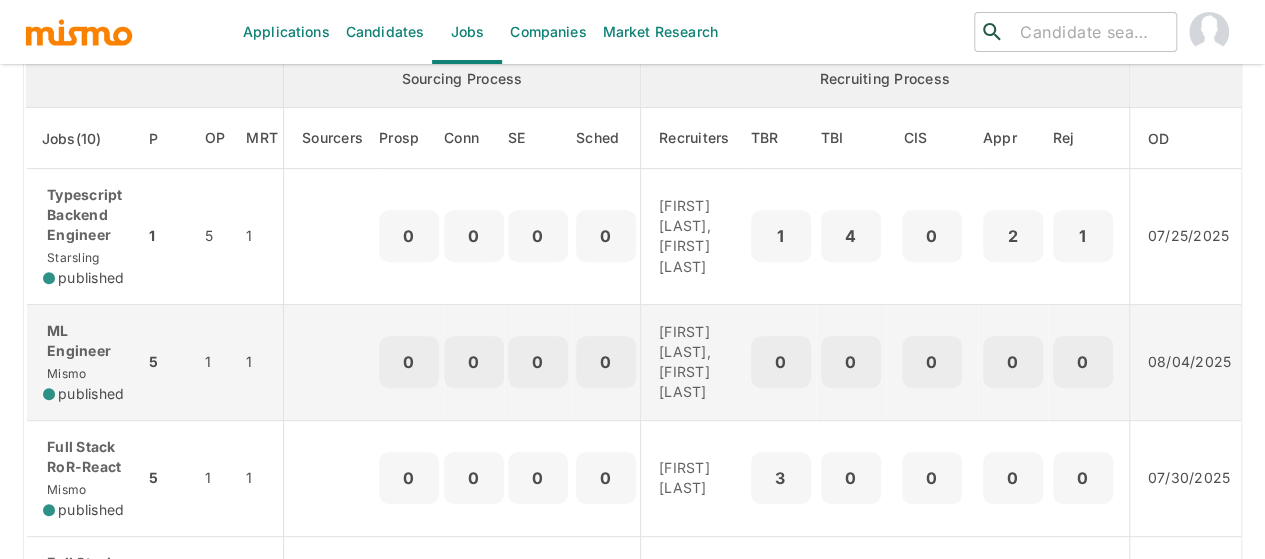 click on "ML Engineer" at bounding box center [85, 341] 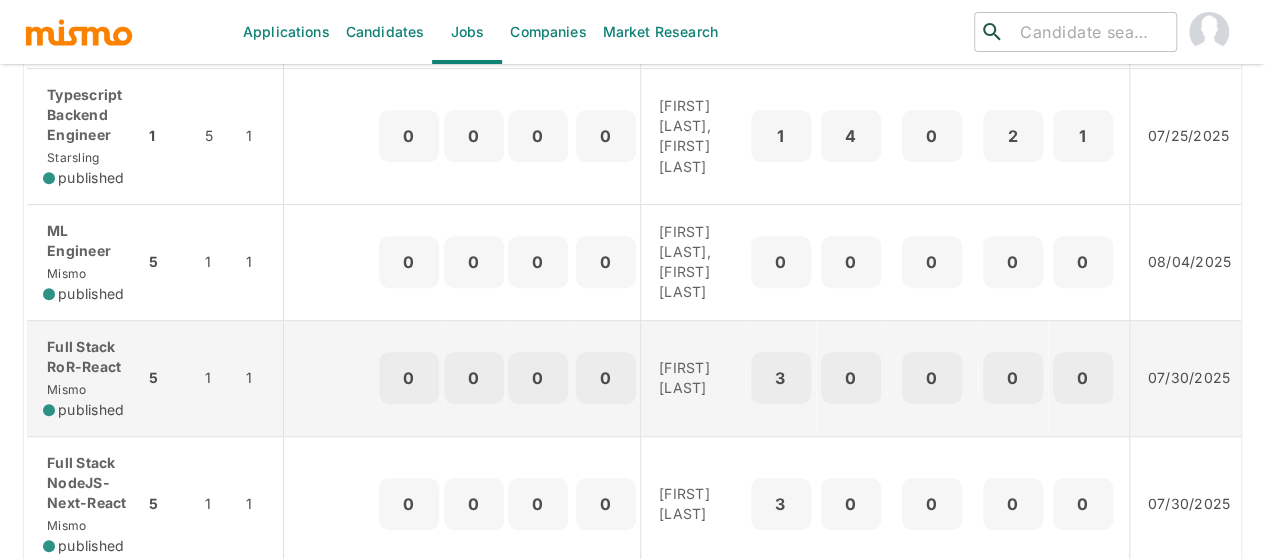 click on "Full Stack RoR-React" at bounding box center (85, 357) 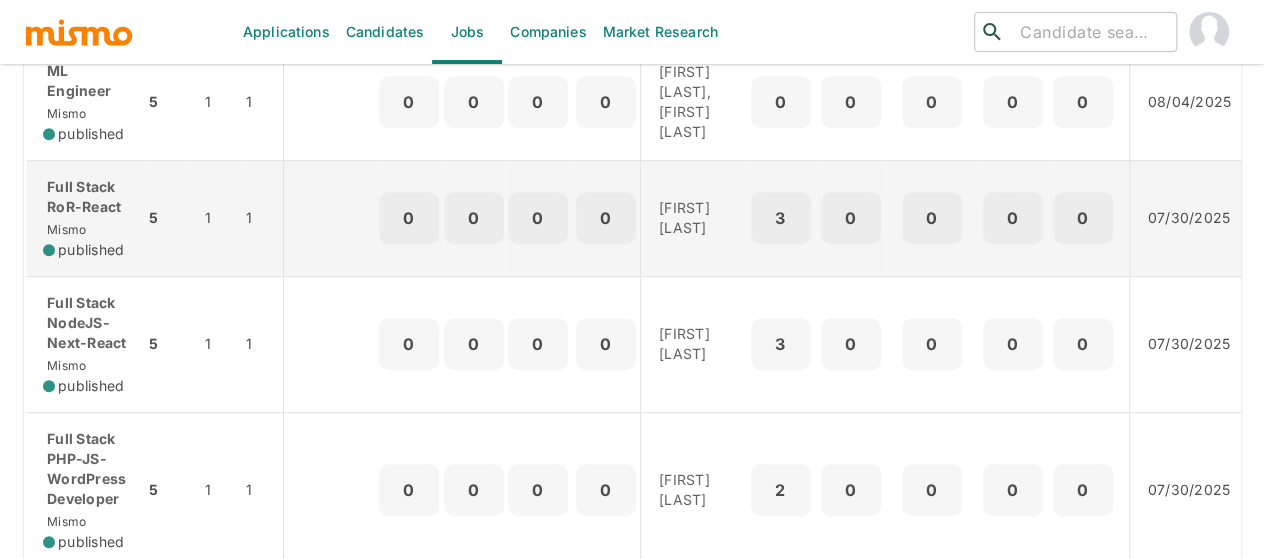 scroll, scrollTop: 570, scrollLeft: 0, axis: vertical 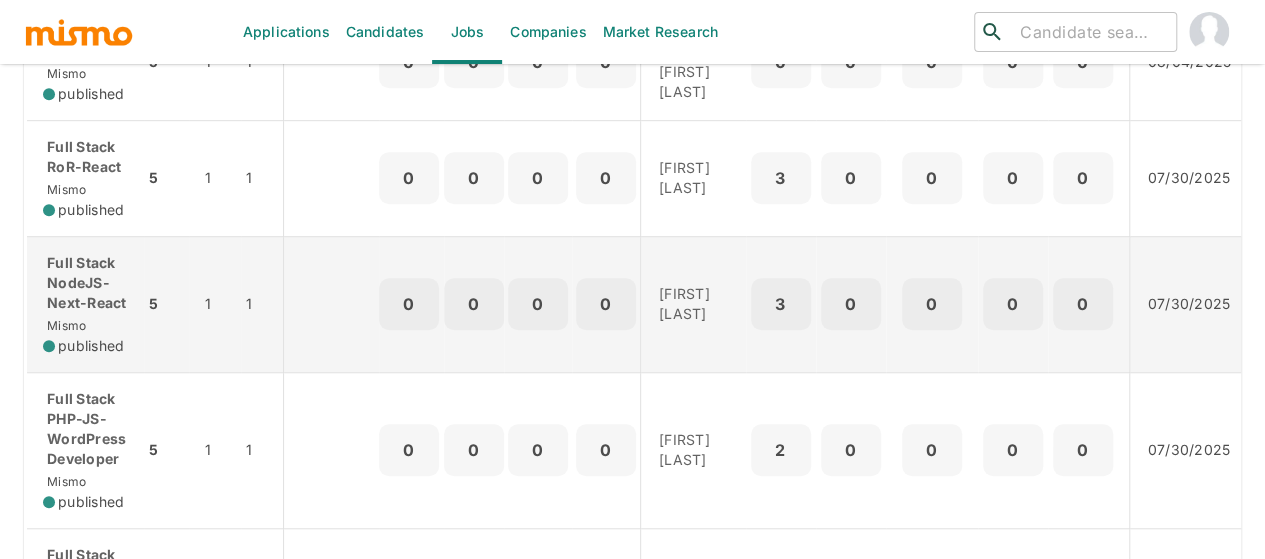 click on "Full Stack NodeJS-Next-React" at bounding box center [85, 283] 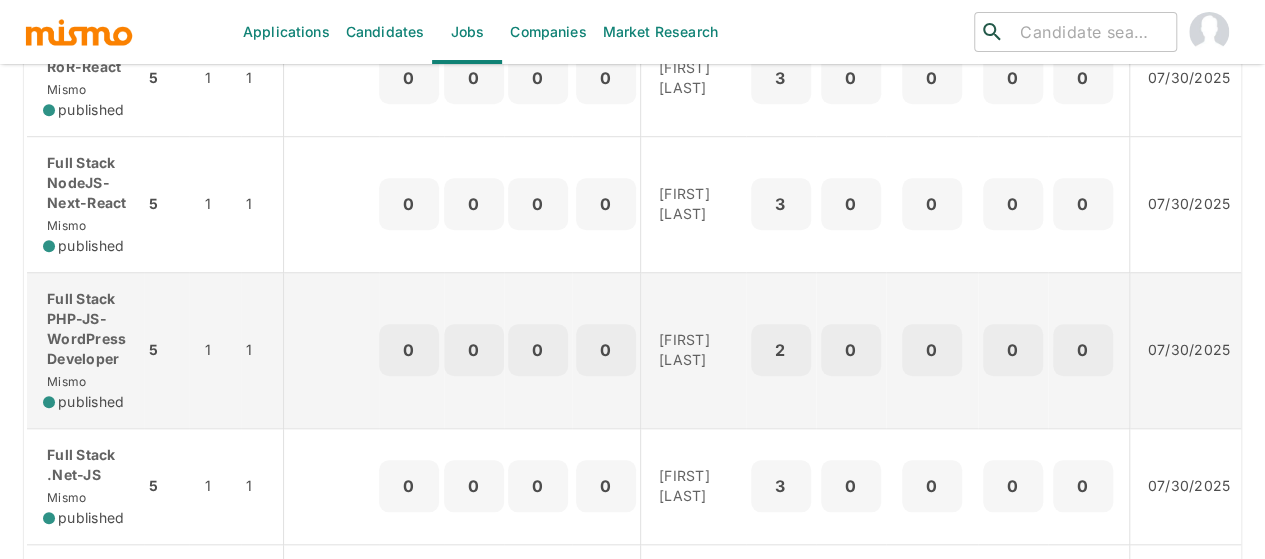scroll, scrollTop: 770, scrollLeft: 0, axis: vertical 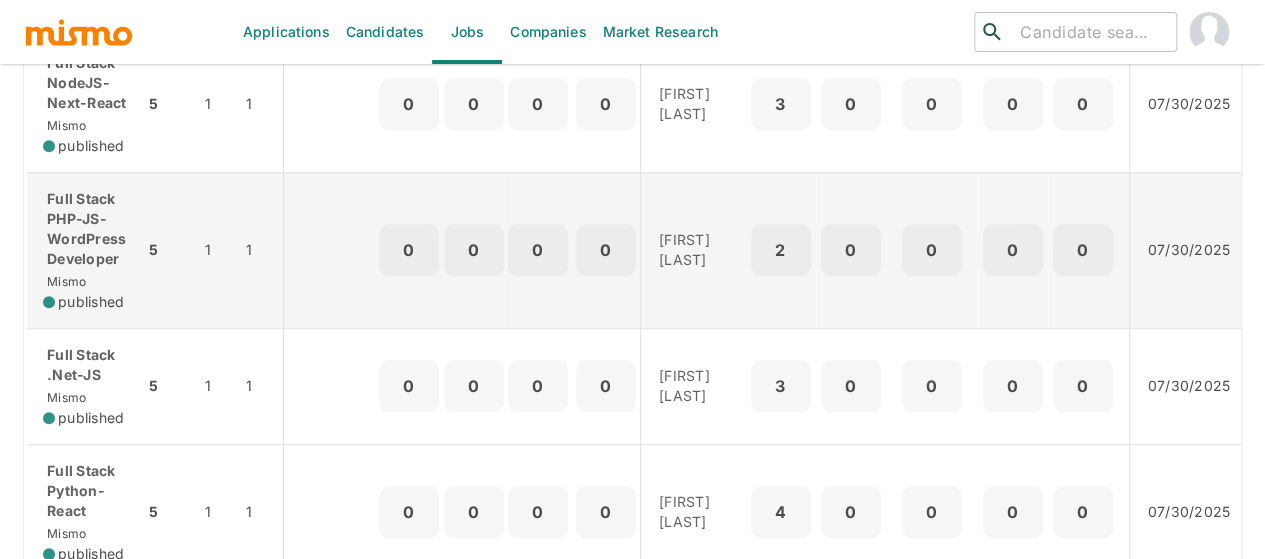 click on "Full Stack PHP-JS-WordPress Developer" at bounding box center [85, 229] 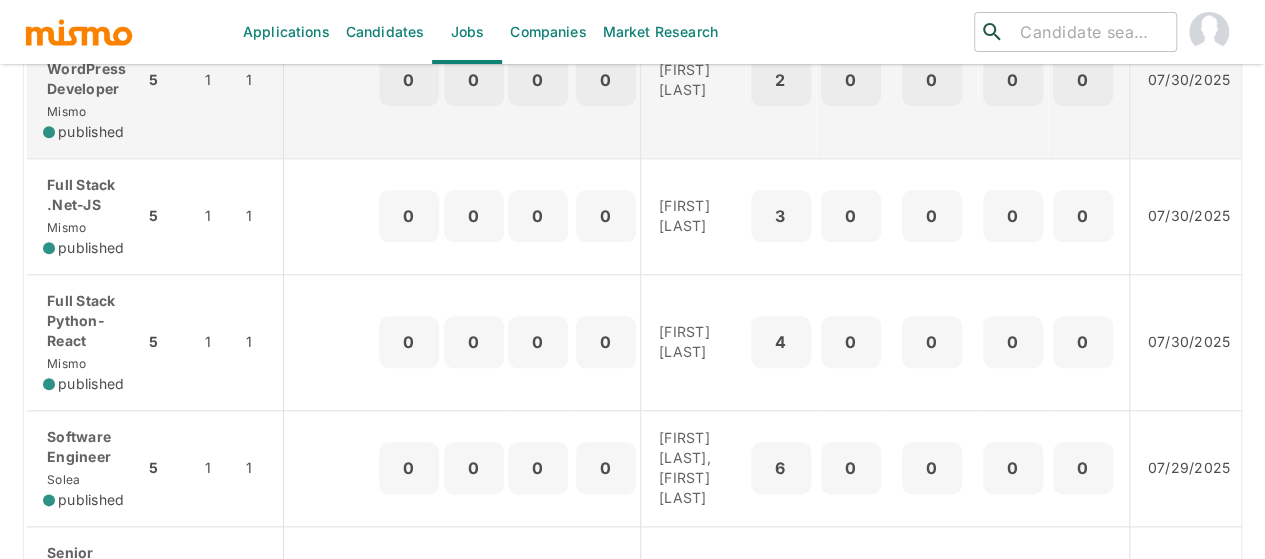 scroll, scrollTop: 970, scrollLeft: 0, axis: vertical 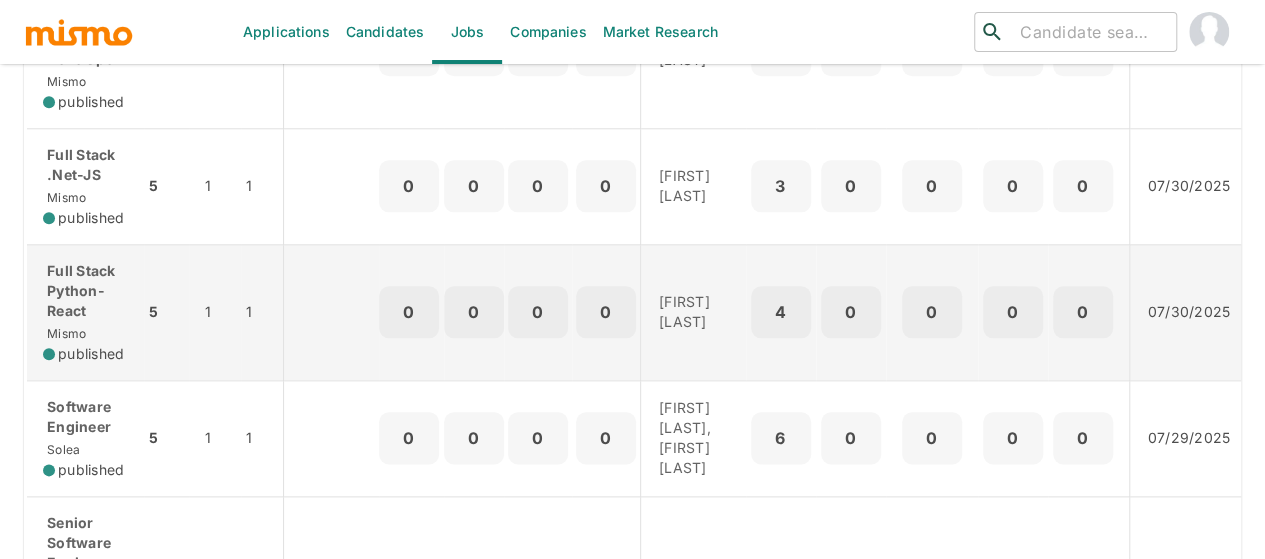 click on "Full Stack Python-React" at bounding box center (85, 291) 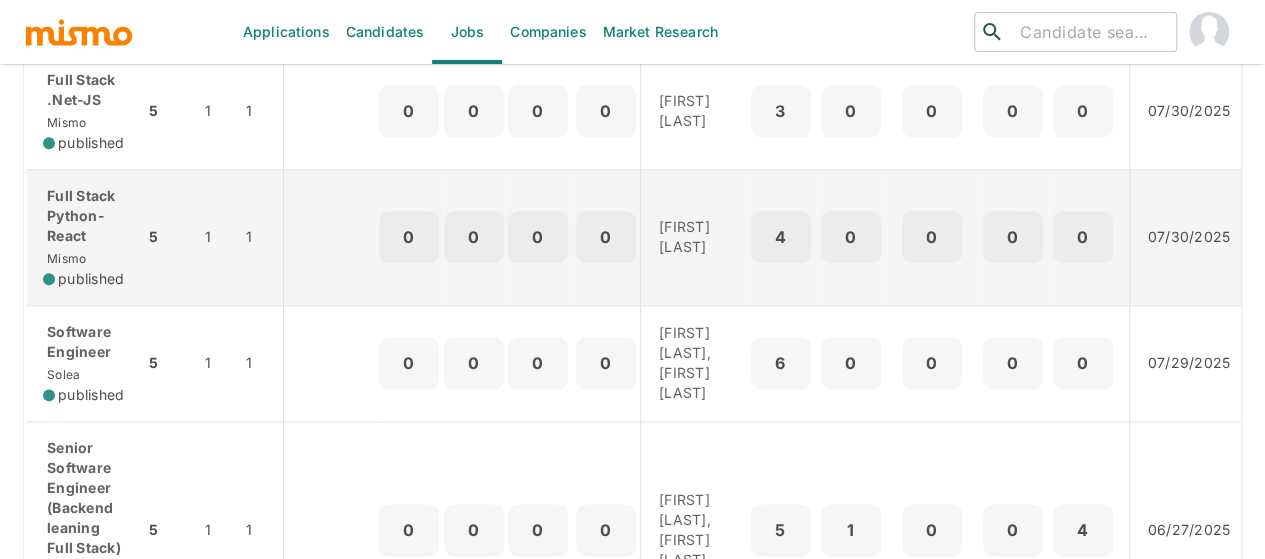 scroll, scrollTop: 1170, scrollLeft: 0, axis: vertical 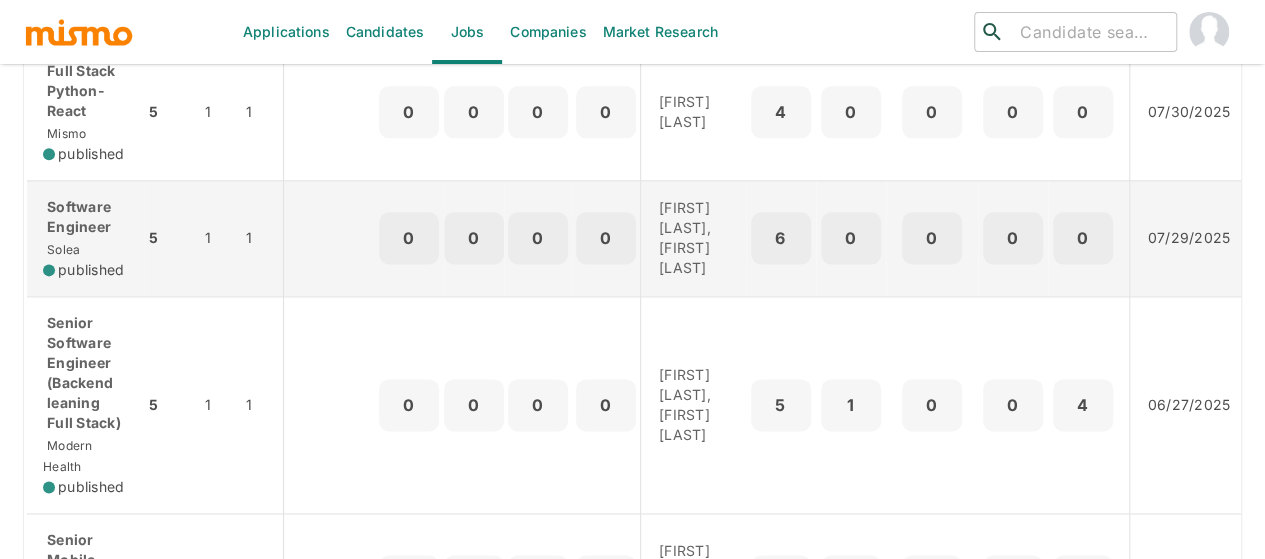 click on "Software Engineer Solea published" at bounding box center [85, 238] 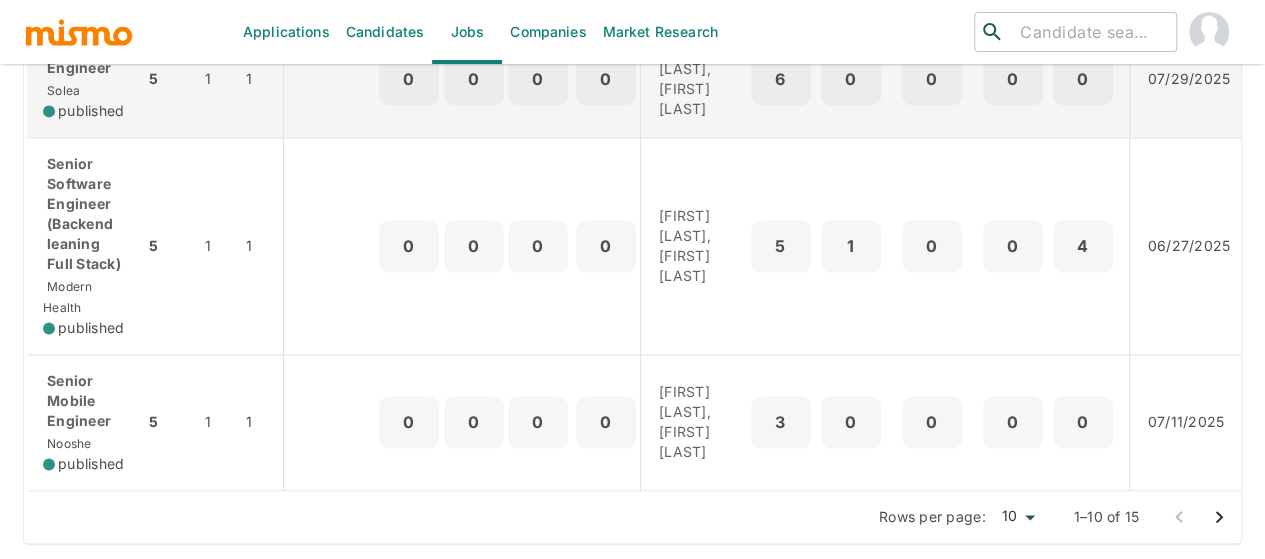 scroll, scrollTop: 1370, scrollLeft: 0, axis: vertical 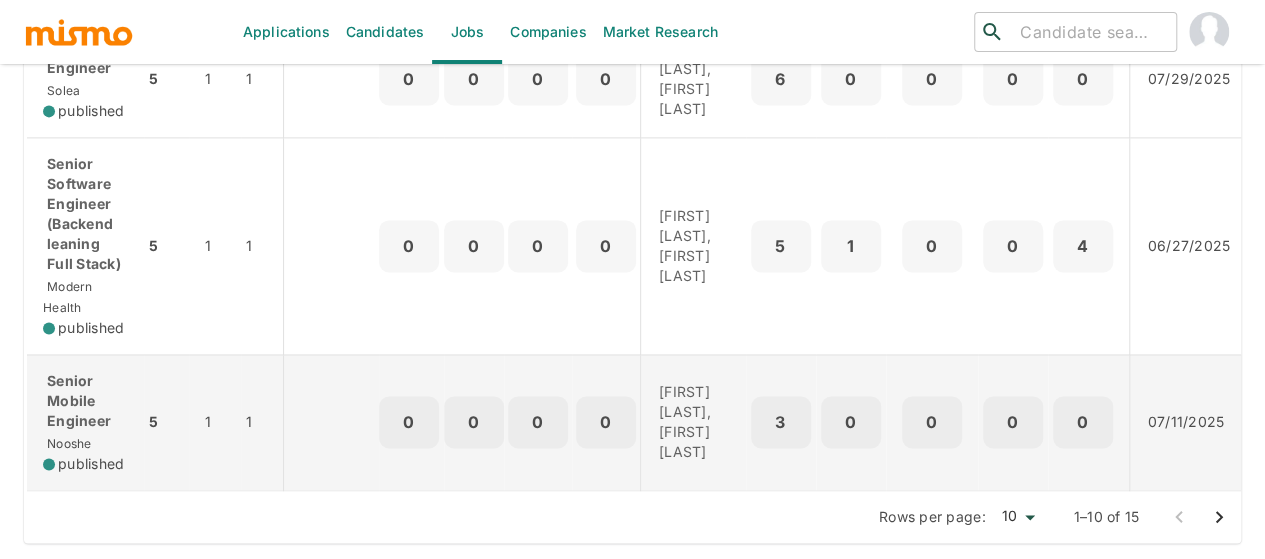 click on "Senior Mobile Engineer" at bounding box center (85, 401) 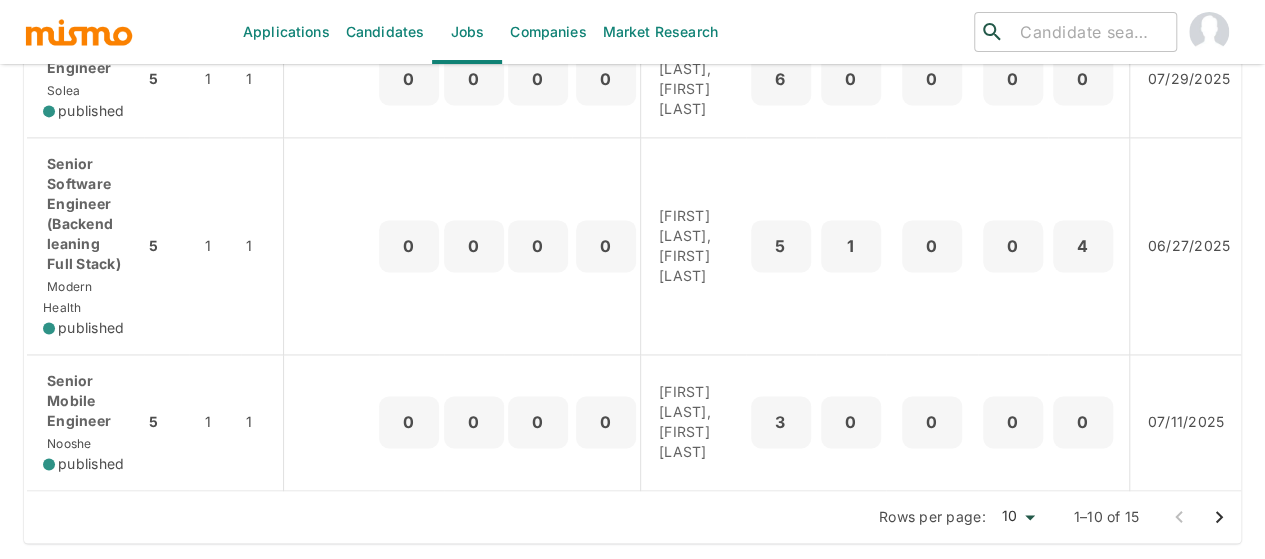click 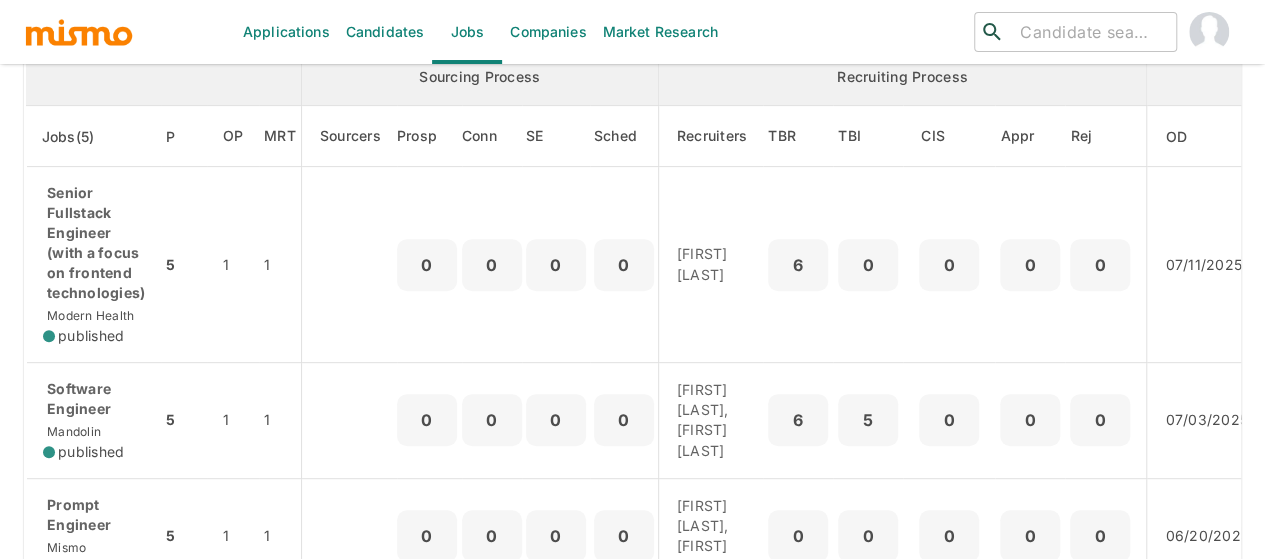 scroll, scrollTop: 153, scrollLeft: 0, axis: vertical 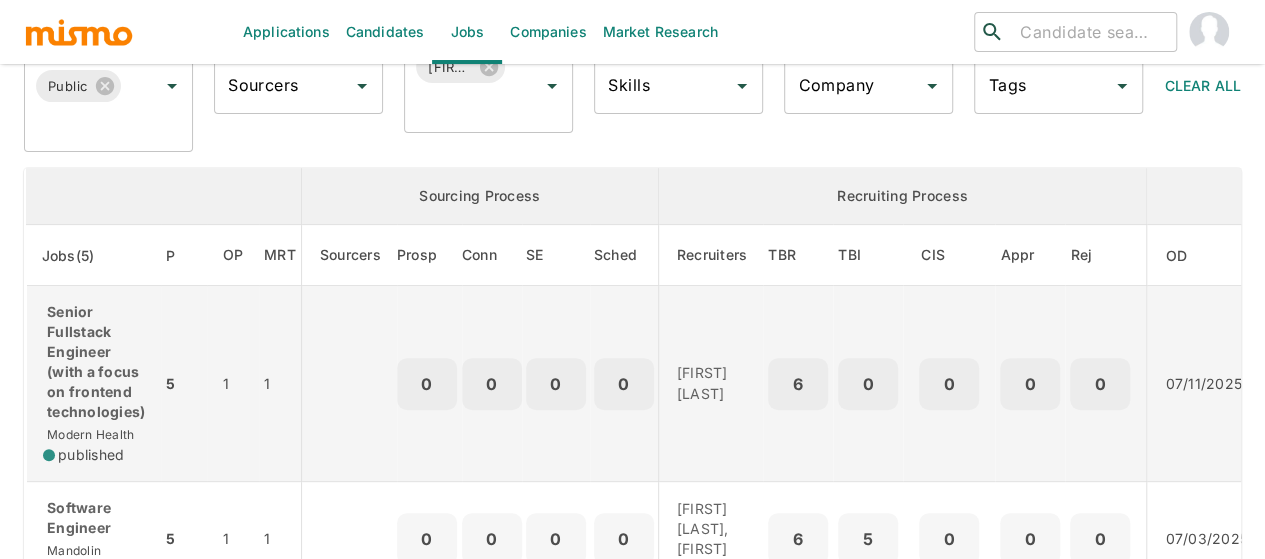 click on "Senior Fullstack Engineer (with a focus on frontend technologies)" at bounding box center [94, 362] 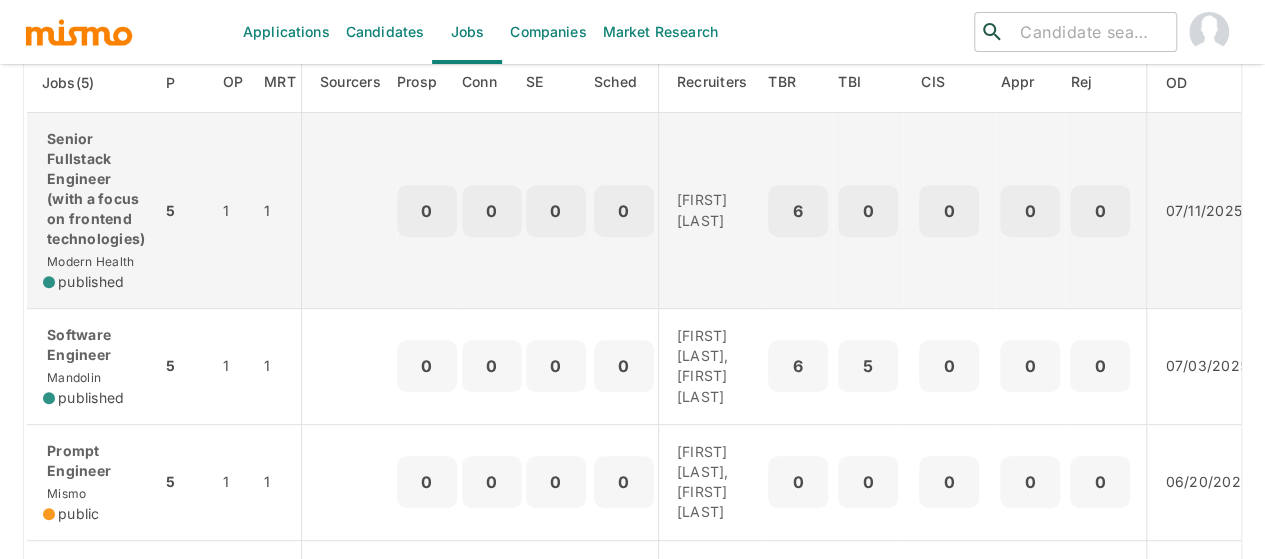 scroll, scrollTop: 353, scrollLeft: 0, axis: vertical 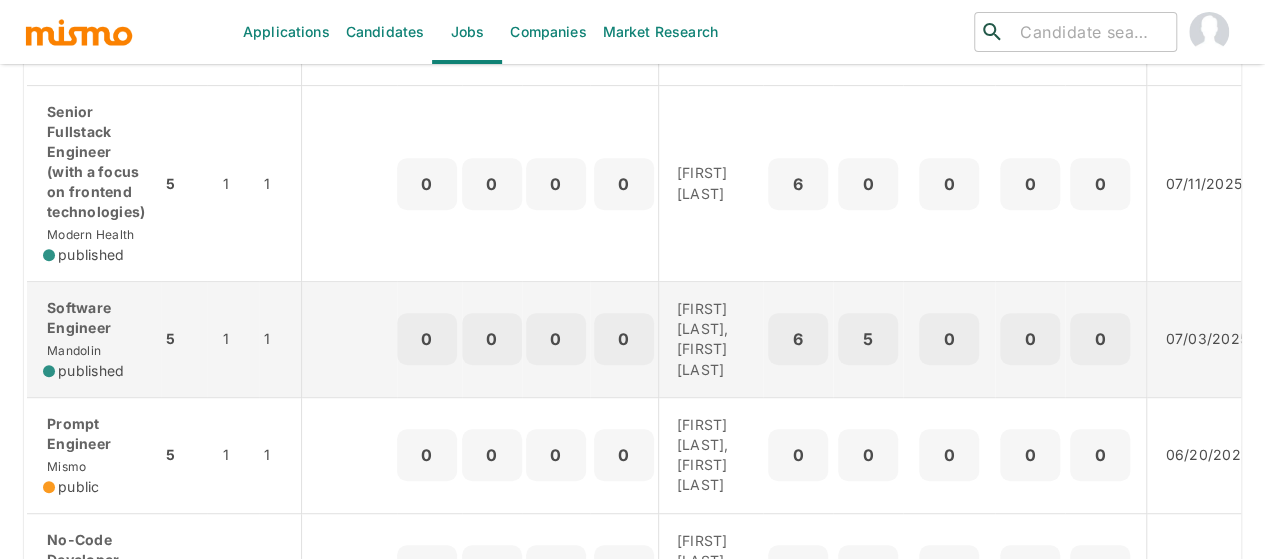 click on "Software Engineer" at bounding box center [94, 318] 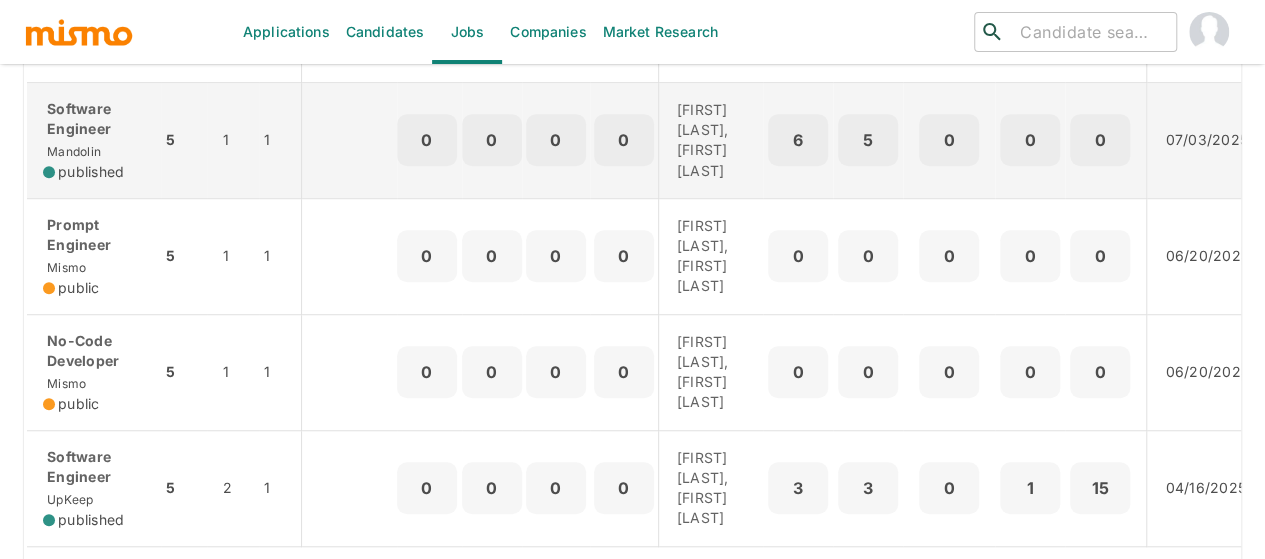 scroll, scrollTop: 553, scrollLeft: 0, axis: vertical 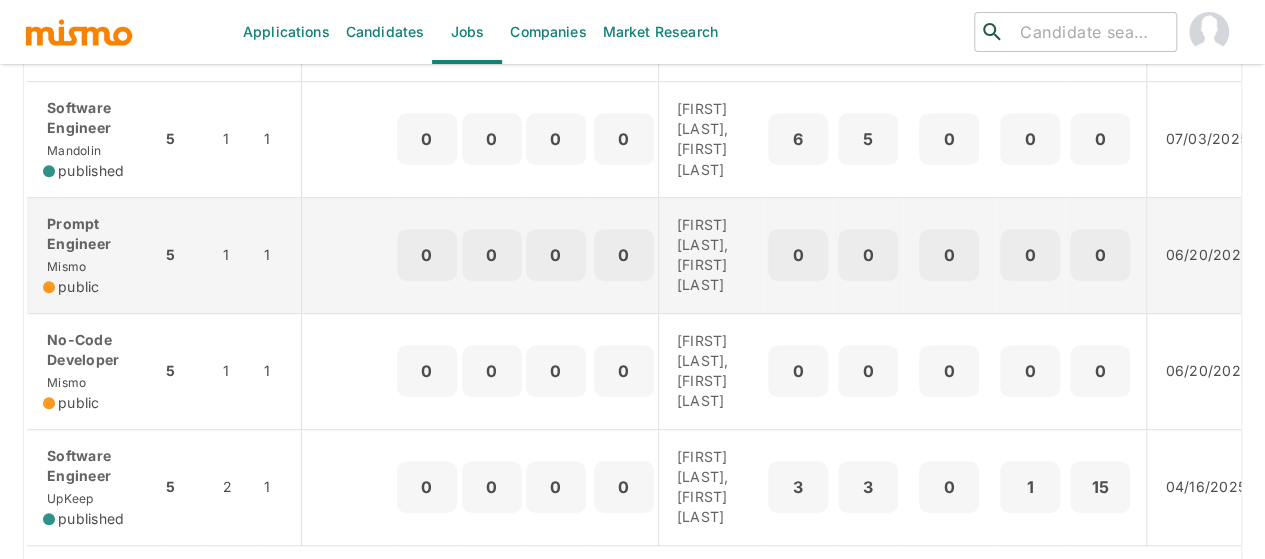 click on "Prompt Engineer Mismo public" at bounding box center [94, 255] 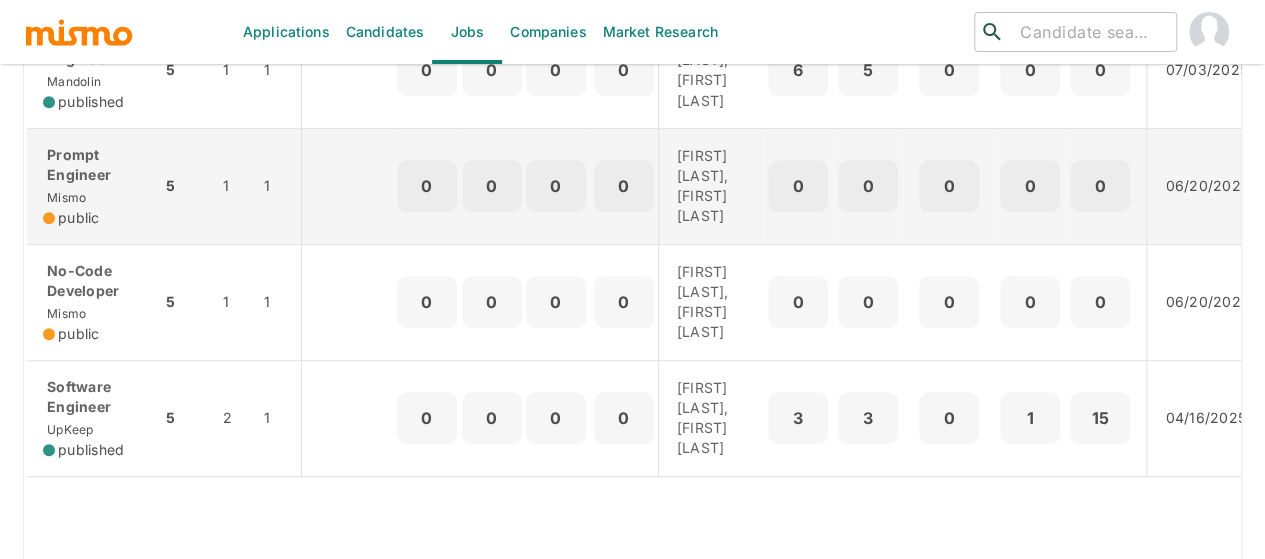 scroll, scrollTop: 653, scrollLeft: 0, axis: vertical 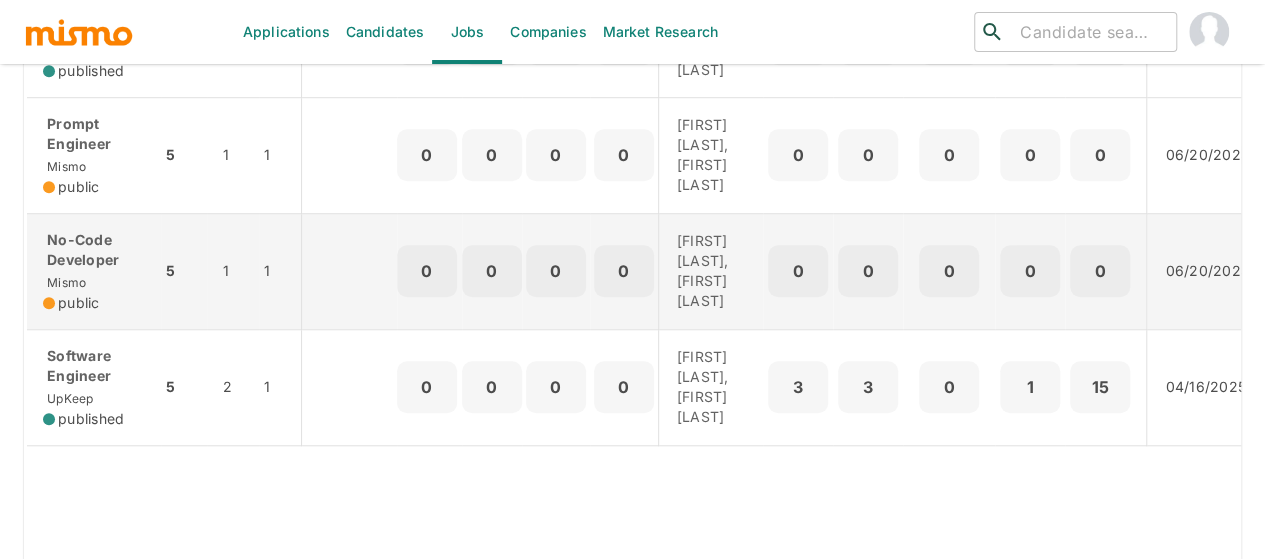 click on "No-Code Developer" at bounding box center [94, 250] 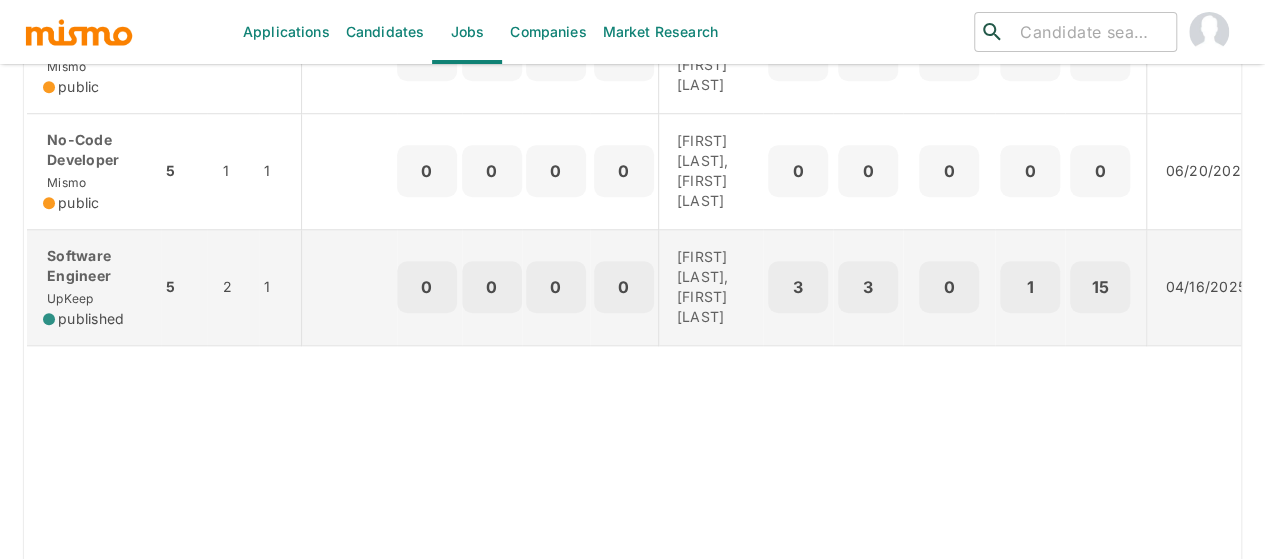 click on "Software Engineer UpKeep published" at bounding box center [94, 287] 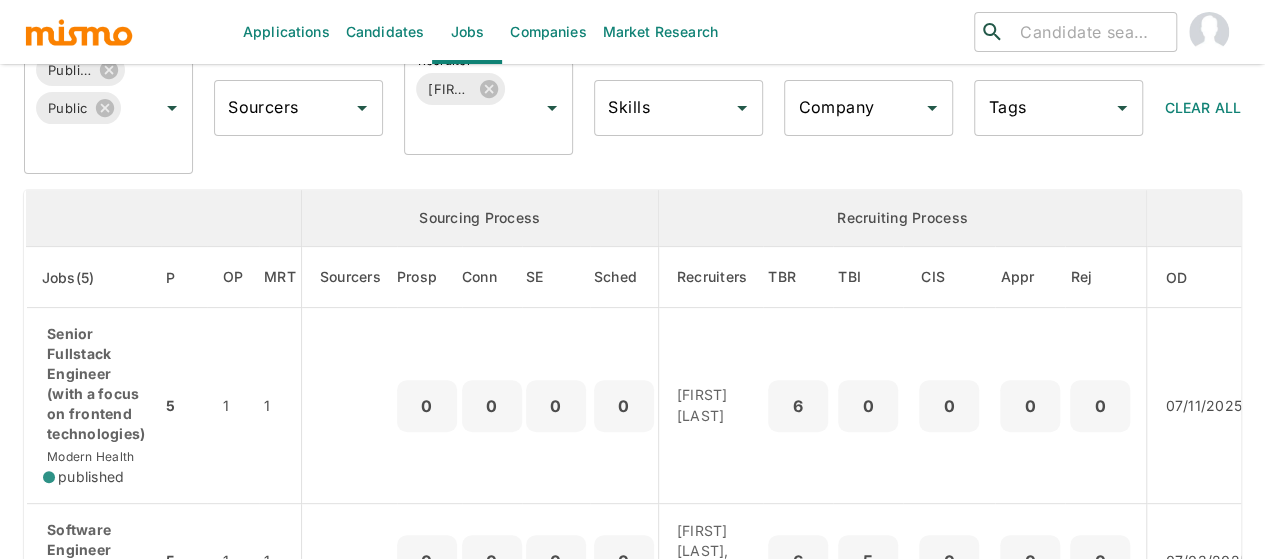 scroll, scrollTop: 0, scrollLeft: 0, axis: both 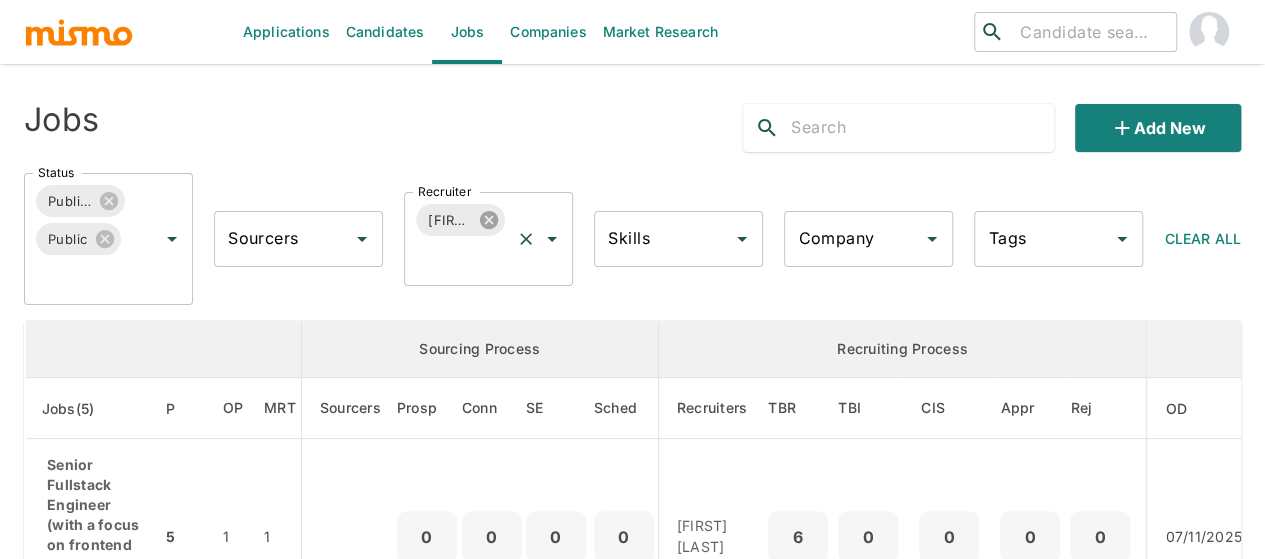 click 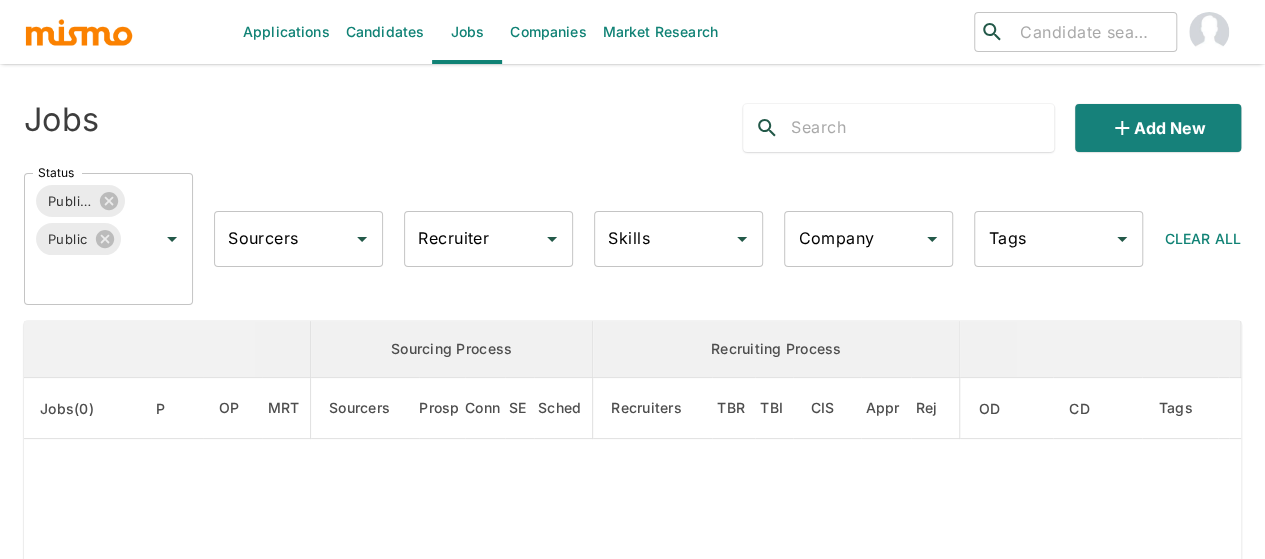 click on "Recruiter Recruiter" at bounding box center (488, 239) 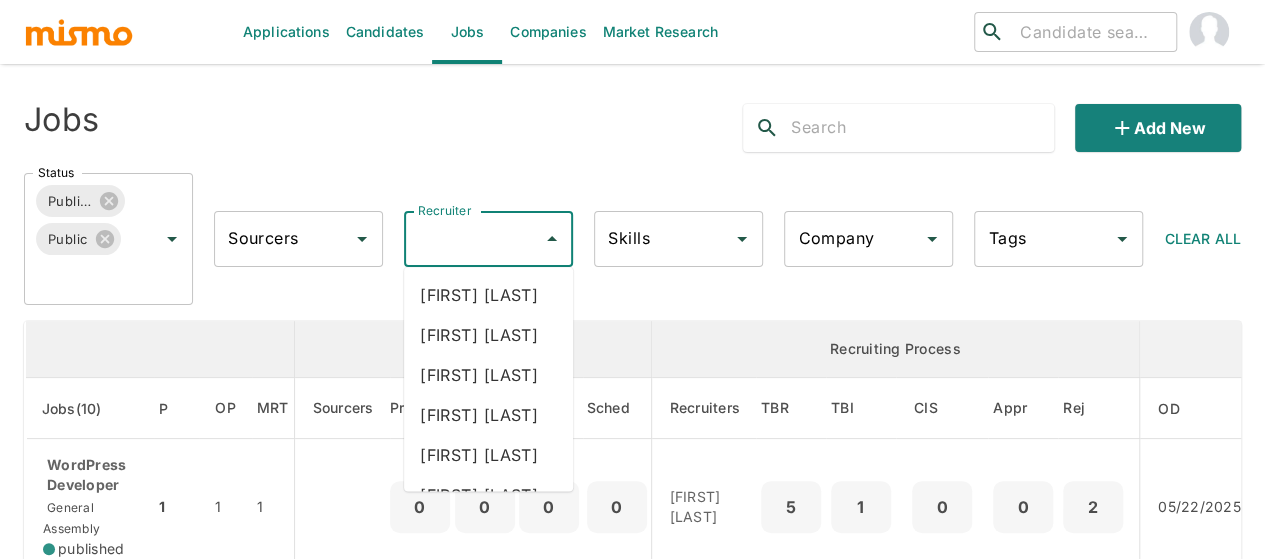 click on "Recruiter" at bounding box center [473, 239] 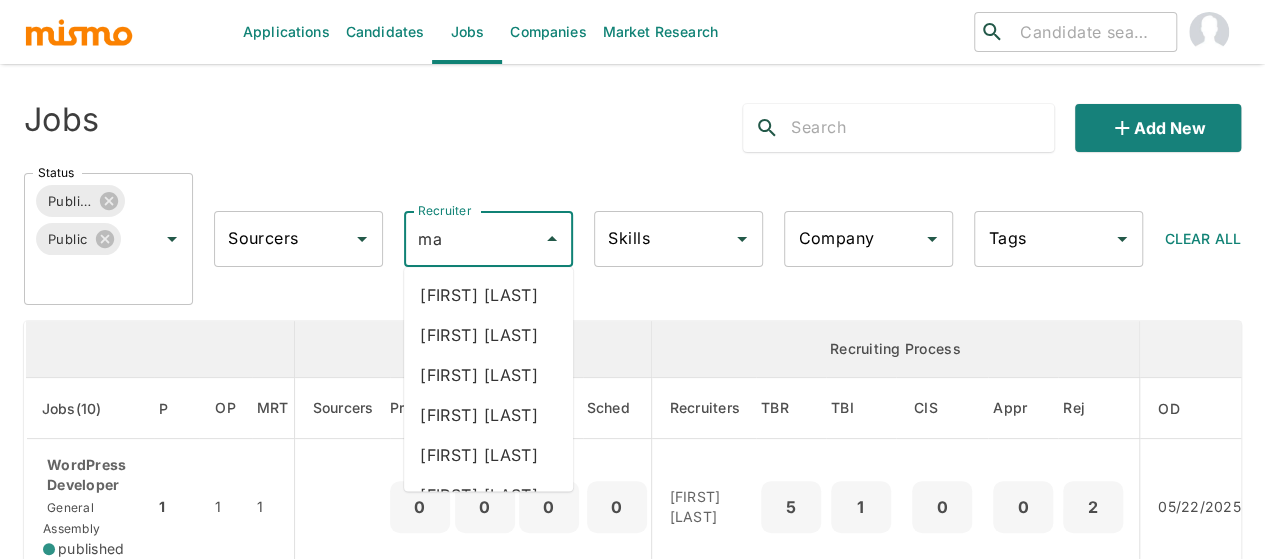 type on "mai" 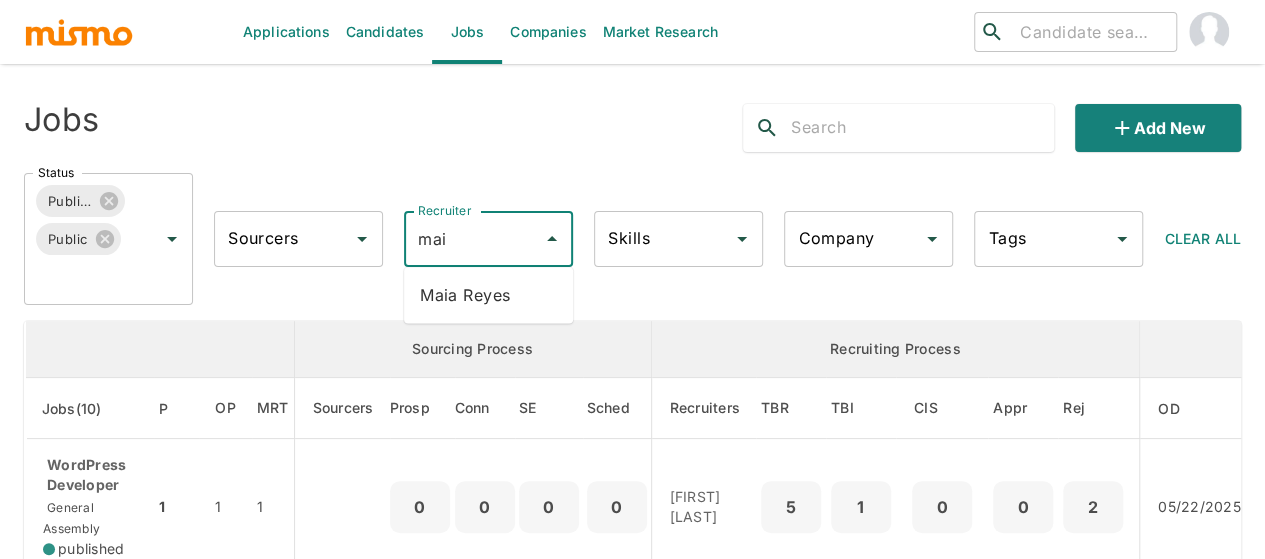 click on "Maia Reyes" at bounding box center [488, 295] 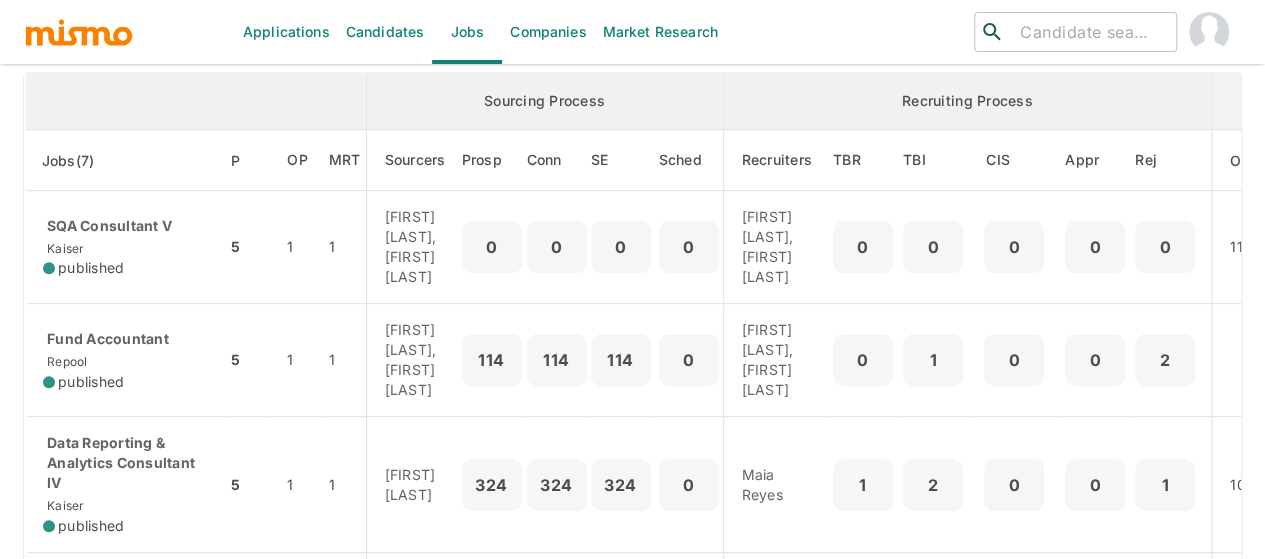 scroll, scrollTop: 300, scrollLeft: 0, axis: vertical 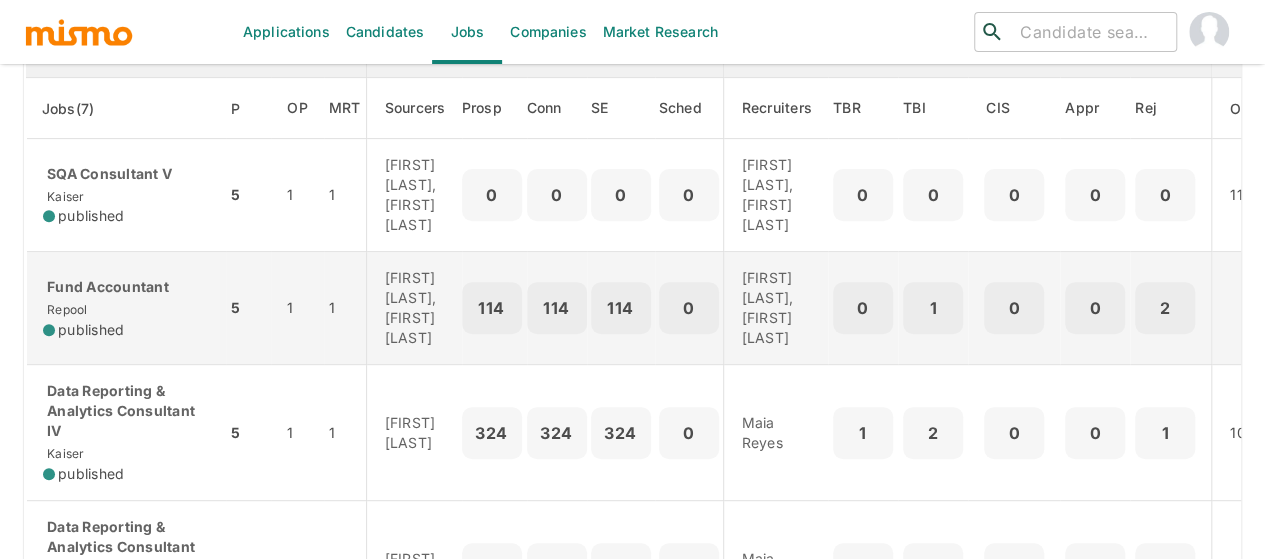 click on "Fund Accountant Repool published" at bounding box center (126, 308) 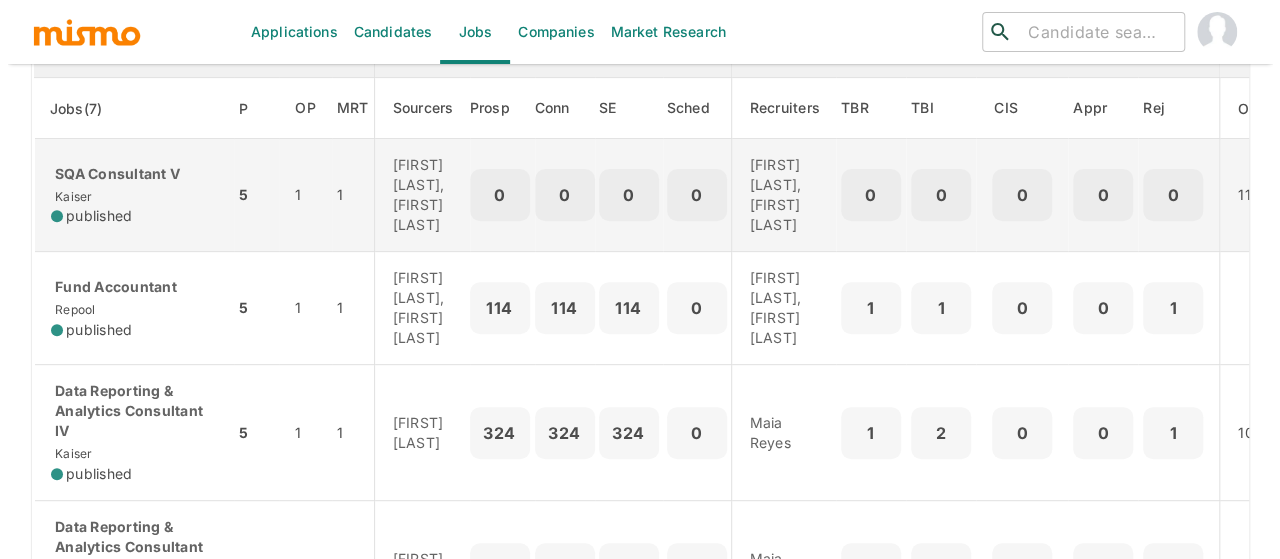 scroll, scrollTop: 0, scrollLeft: 0, axis: both 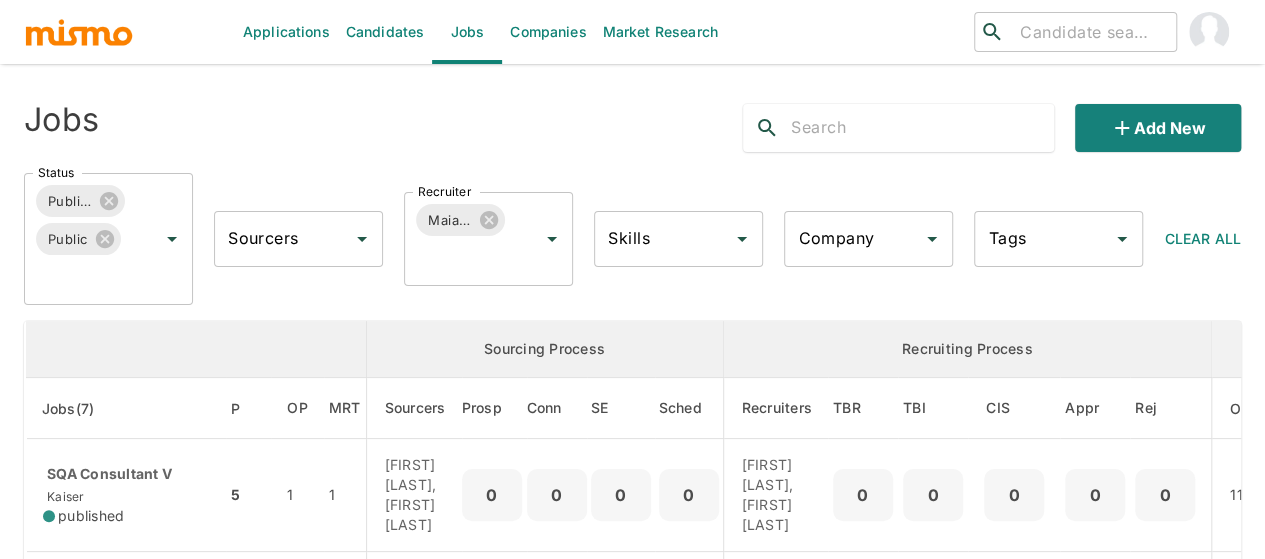 click at bounding box center [1209, 32] 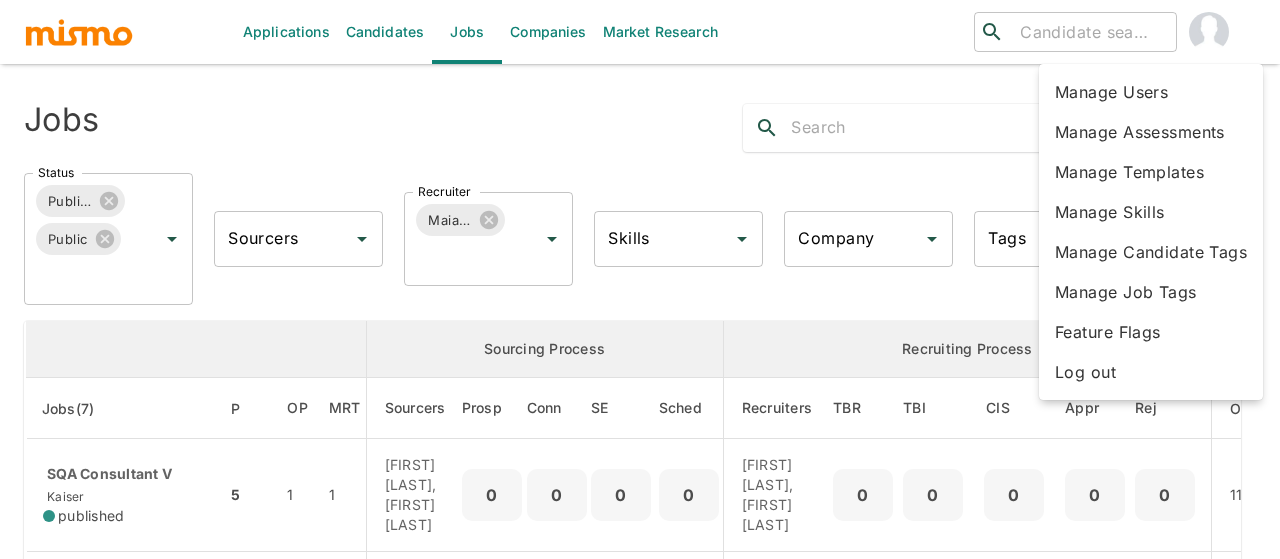 click on "Log out" at bounding box center [1151, 372] 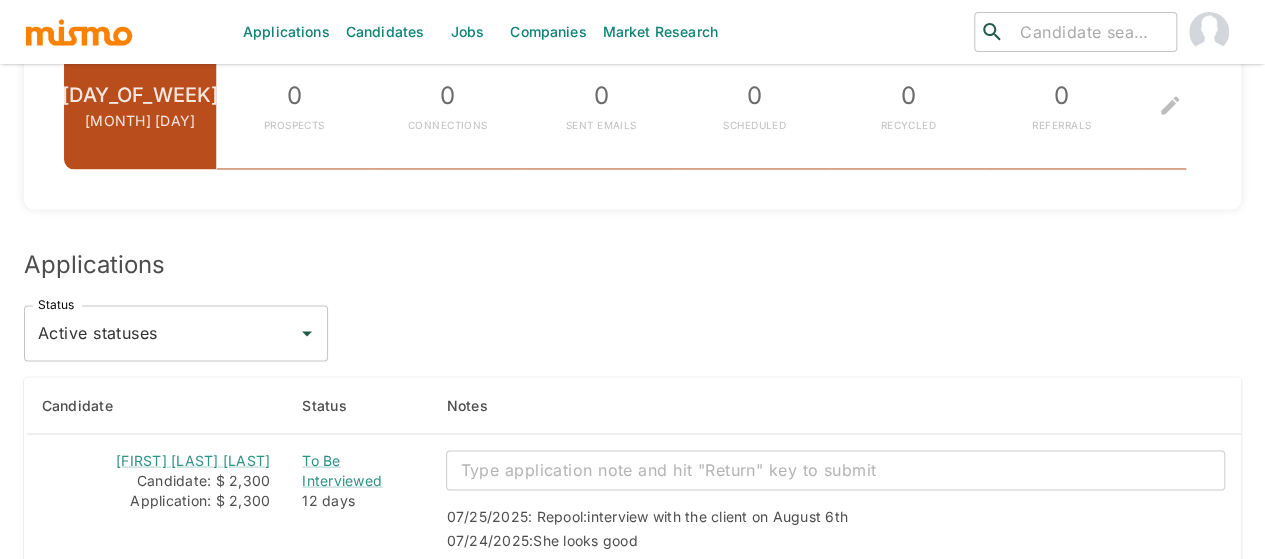 scroll, scrollTop: 1820, scrollLeft: 0, axis: vertical 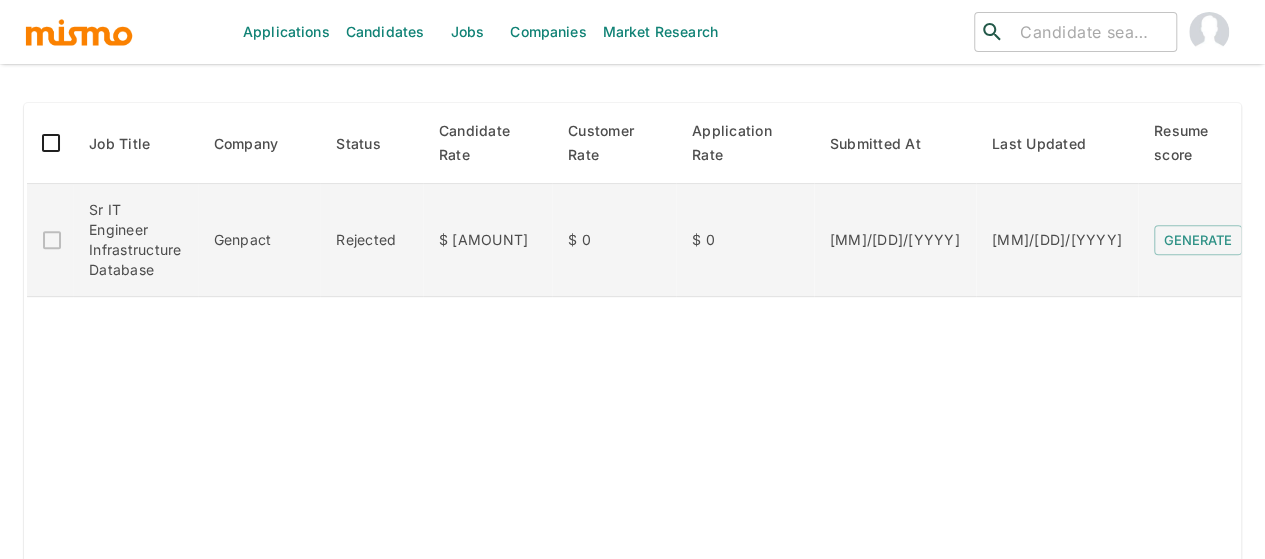click on "Sr IT Engineer Infrastructure Database" at bounding box center [135, 240] 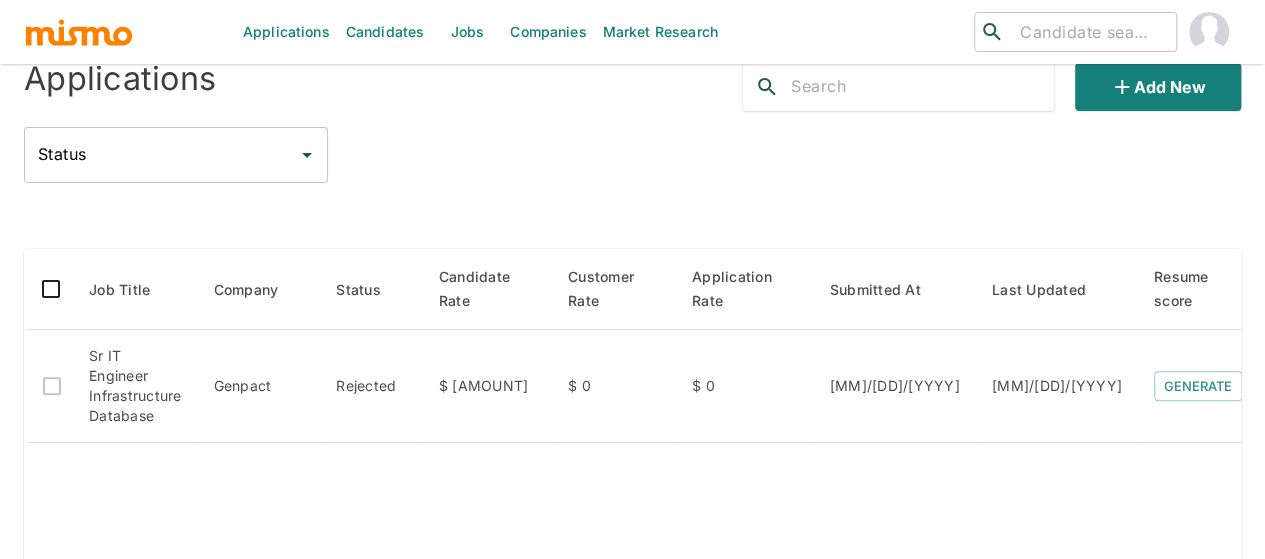 scroll, scrollTop: 0, scrollLeft: 0, axis: both 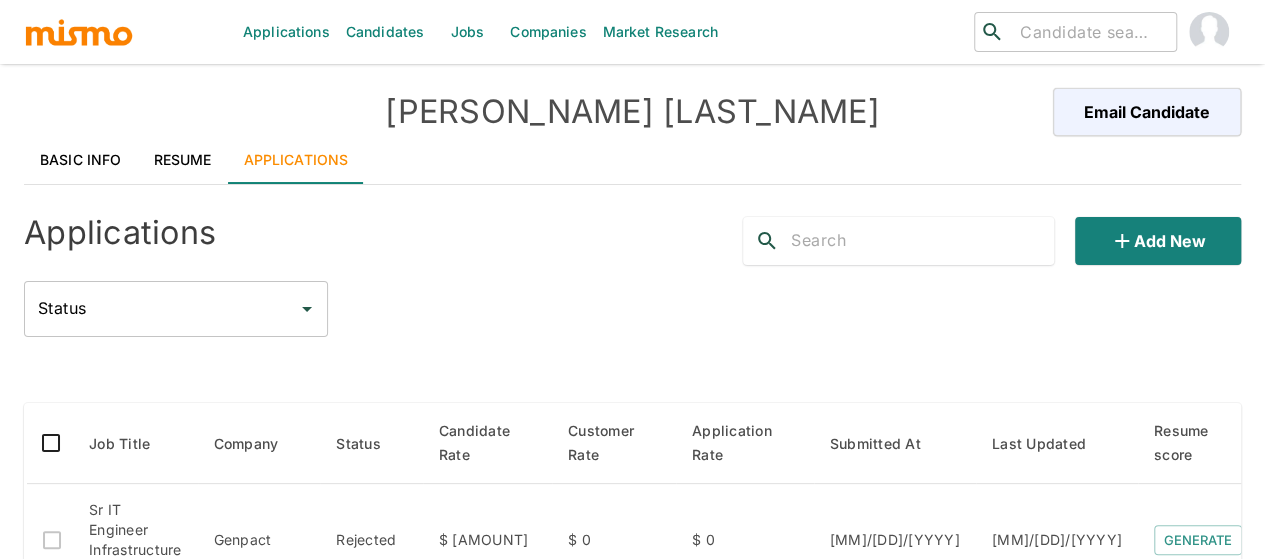 click on "Resume" at bounding box center [183, 160] 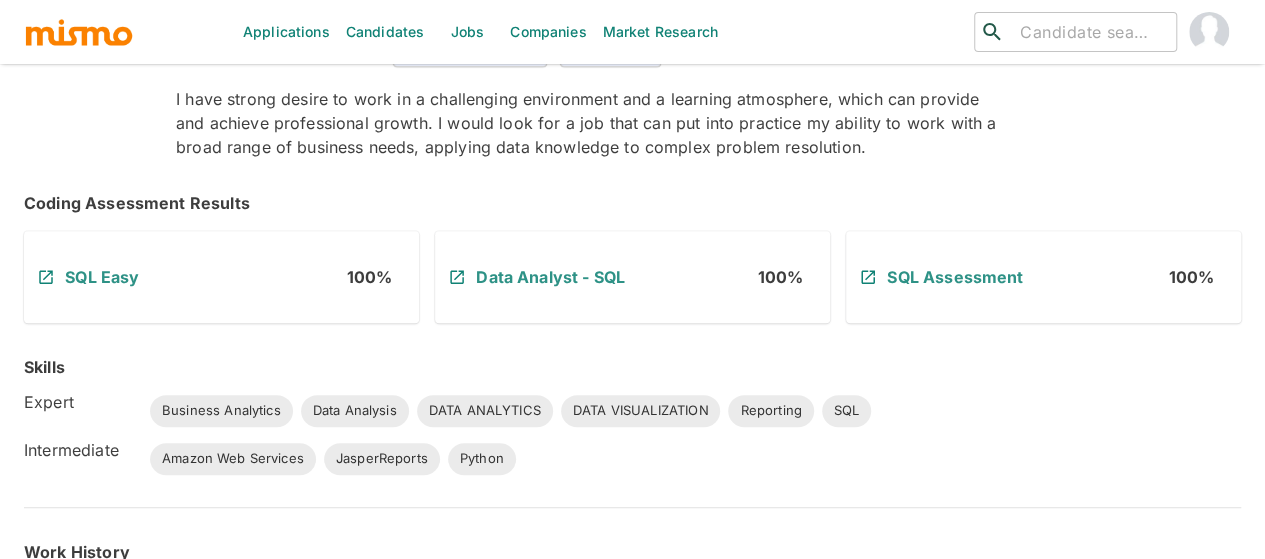 scroll, scrollTop: 0, scrollLeft: 0, axis: both 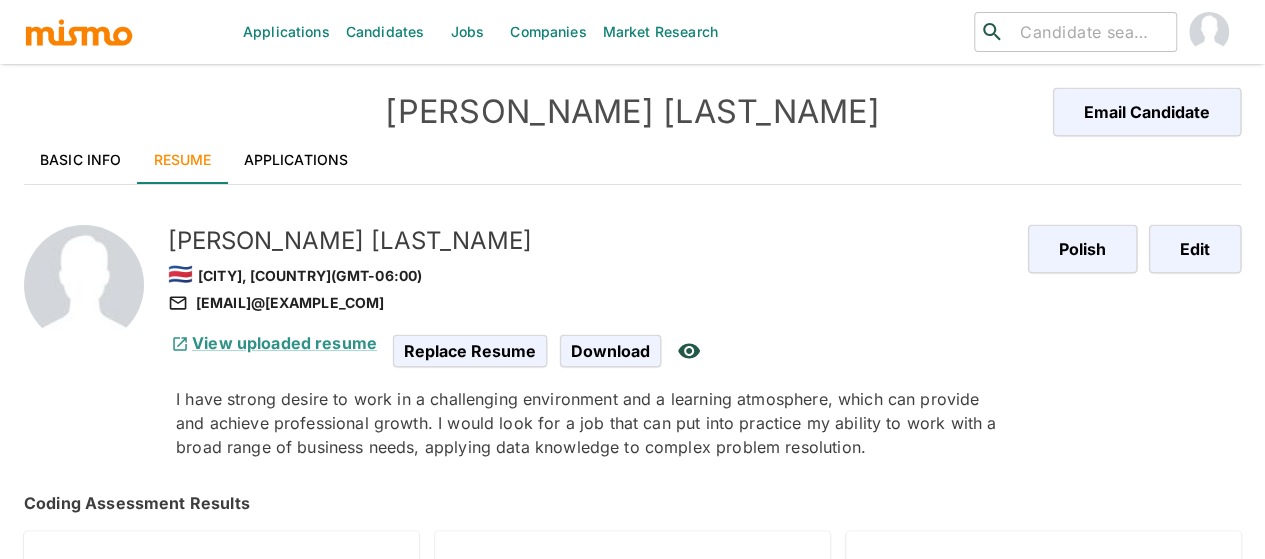 click on "Basic Info" at bounding box center [81, 160] 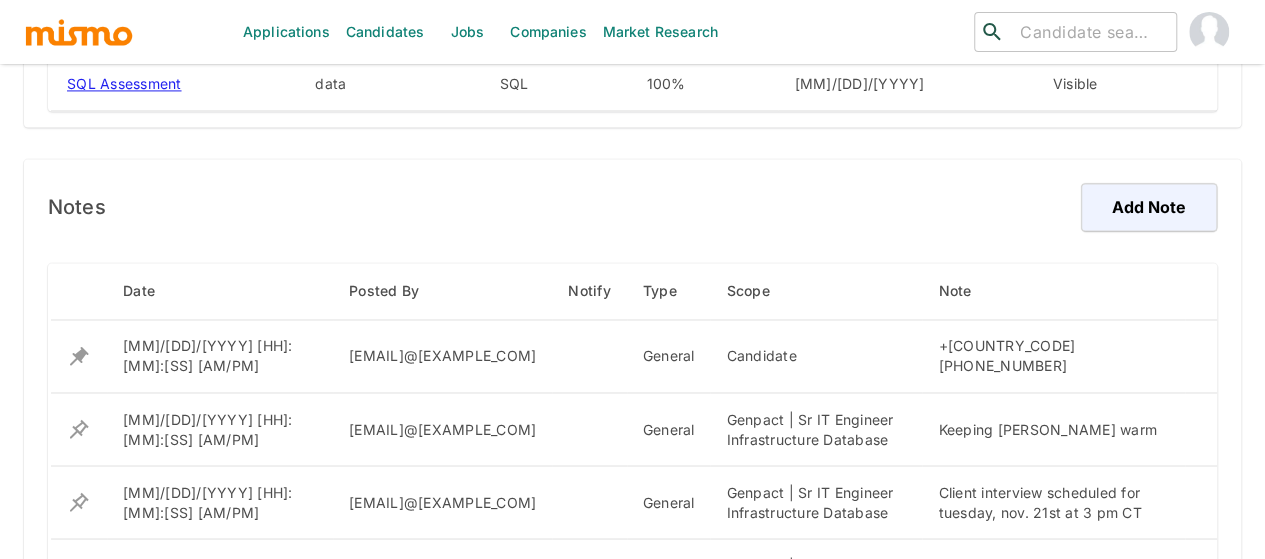 scroll, scrollTop: 1600, scrollLeft: 0, axis: vertical 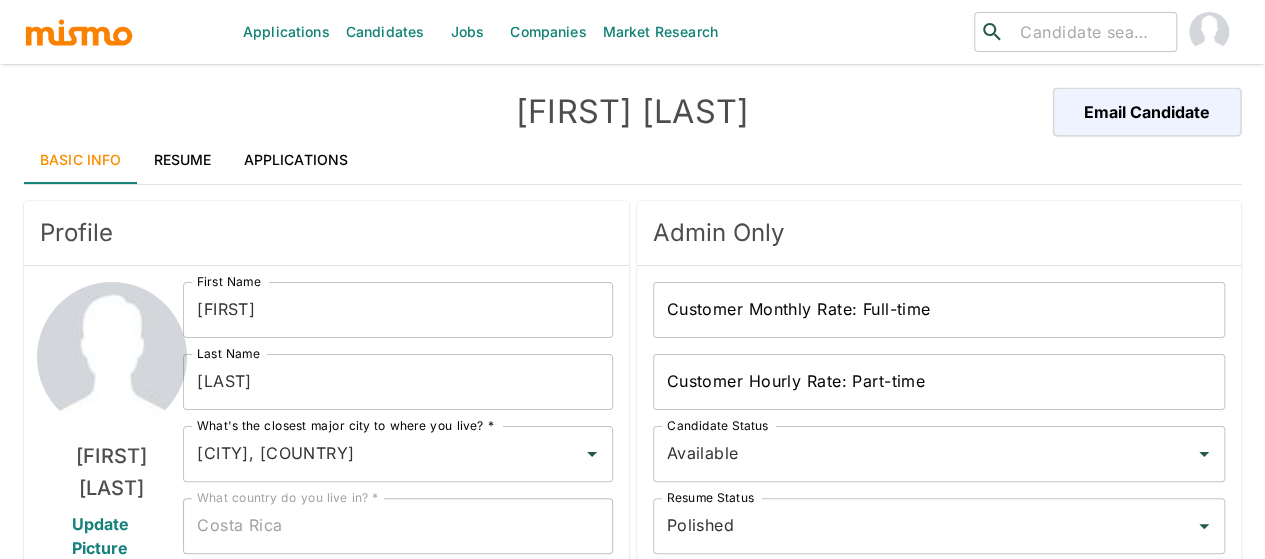 click on "Jobs" at bounding box center (467, 32) 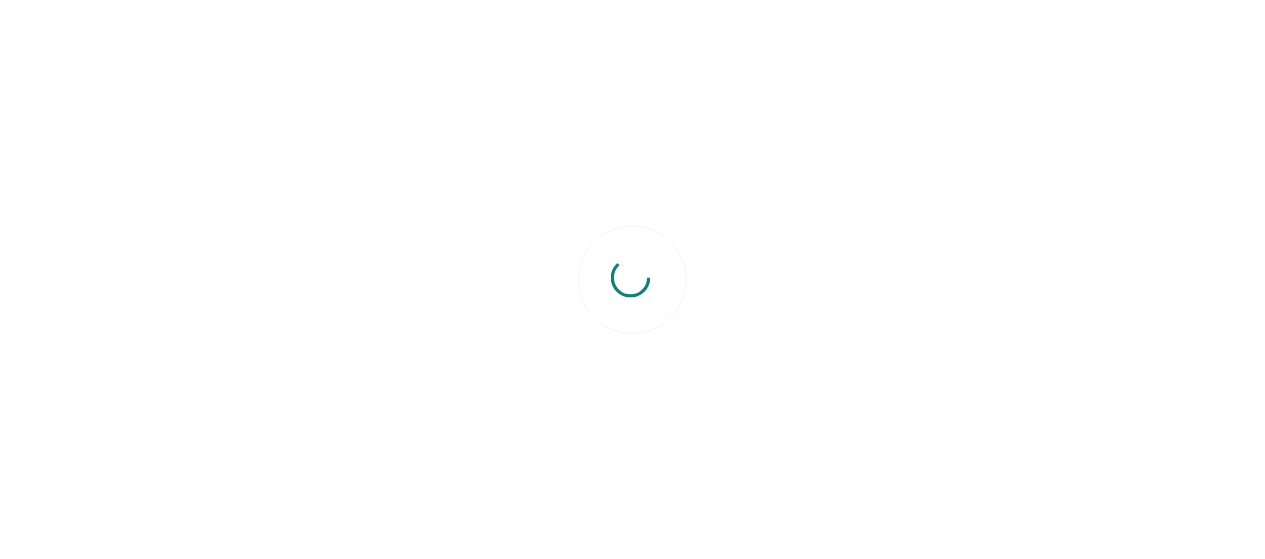 scroll, scrollTop: 0, scrollLeft: 0, axis: both 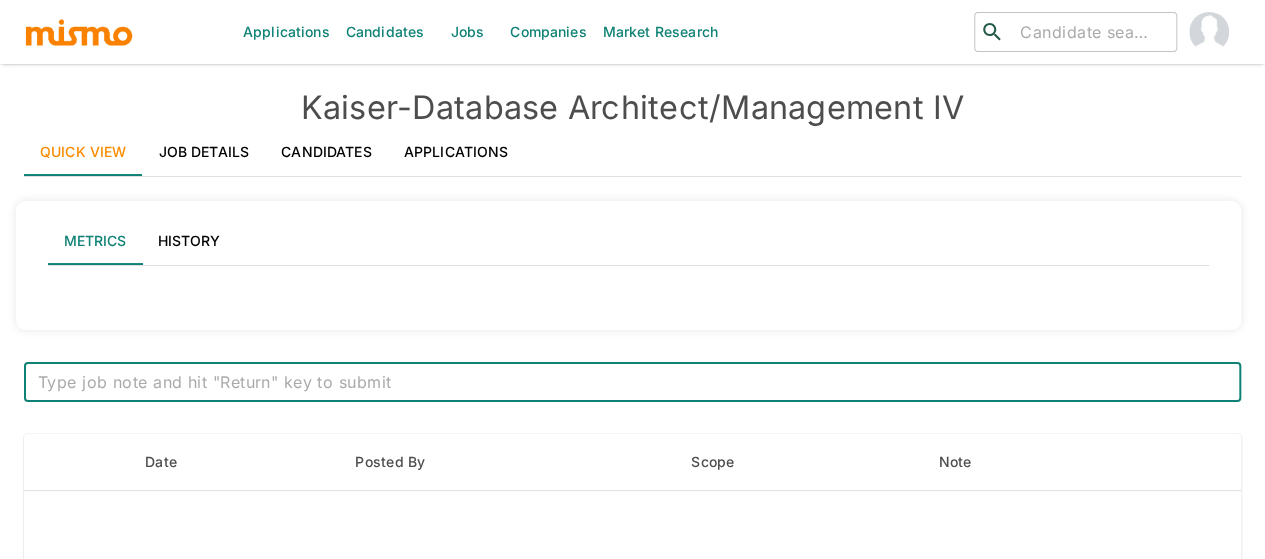 click on "Job Details" at bounding box center (204, 152) 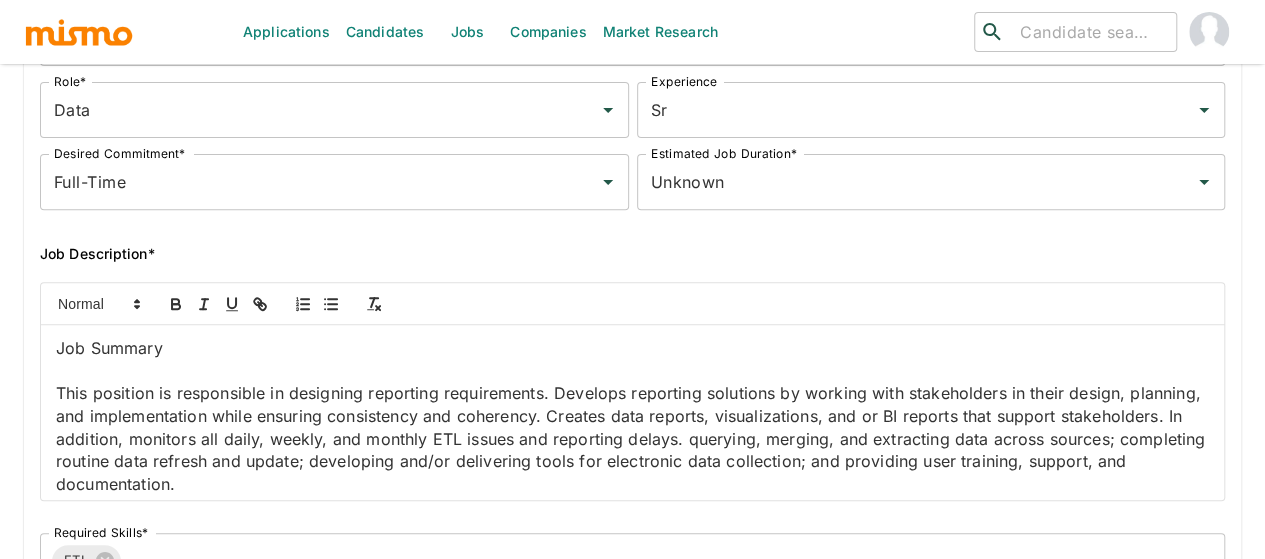 scroll, scrollTop: 500, scrollLeft: 0, axis: vertical 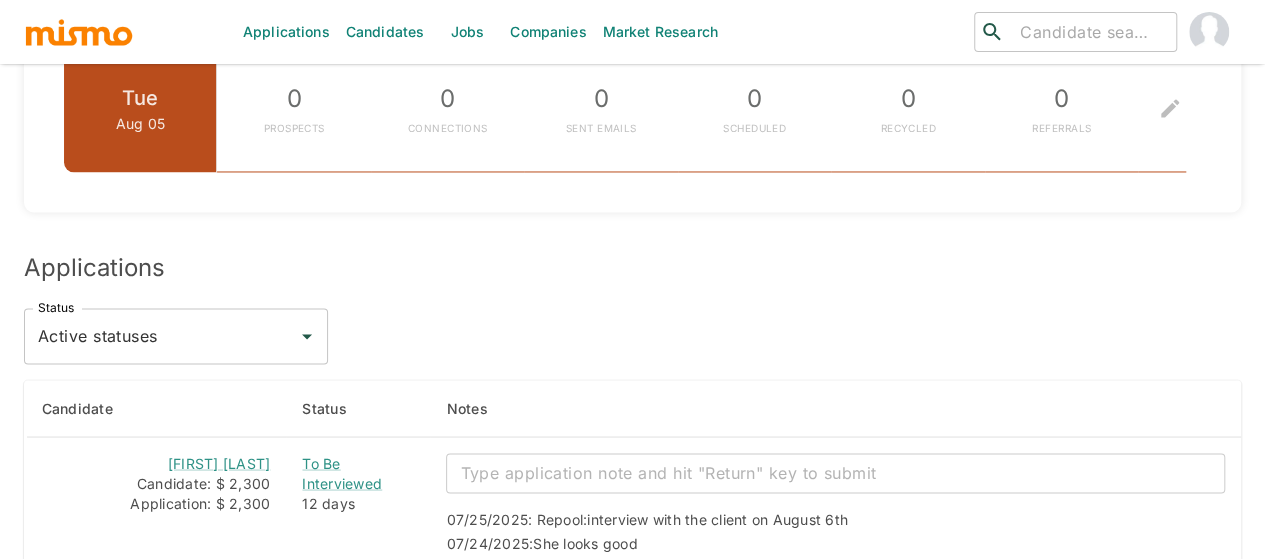 click 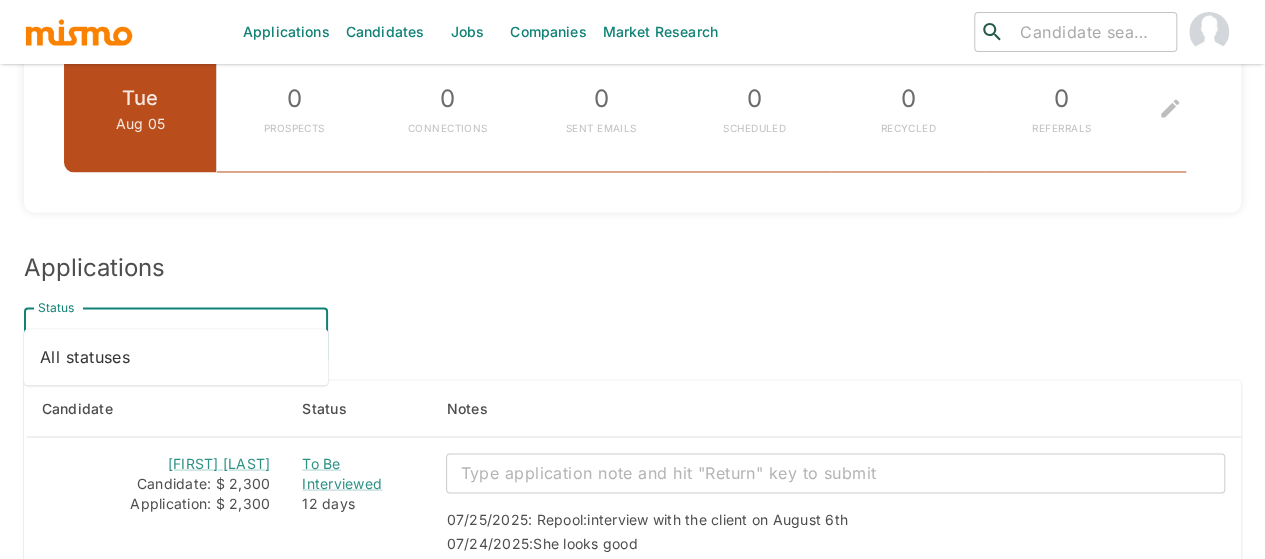 click on "All statuses" at bounding box center [176, 357] 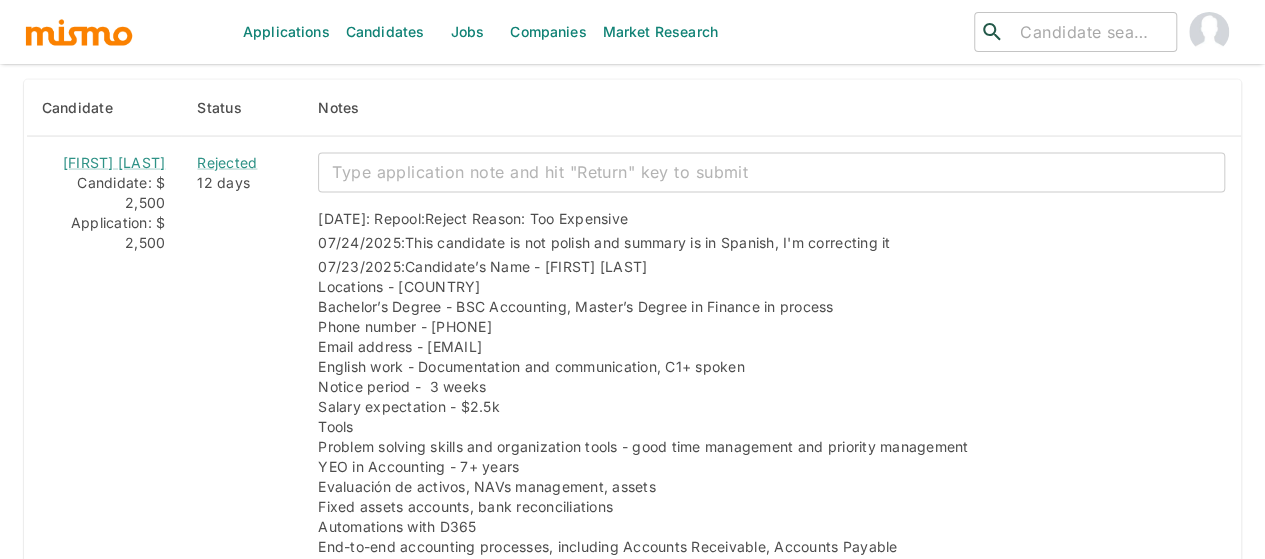 scroll, scrollTop: 1700, scrollLeft: 0, axis: vertical 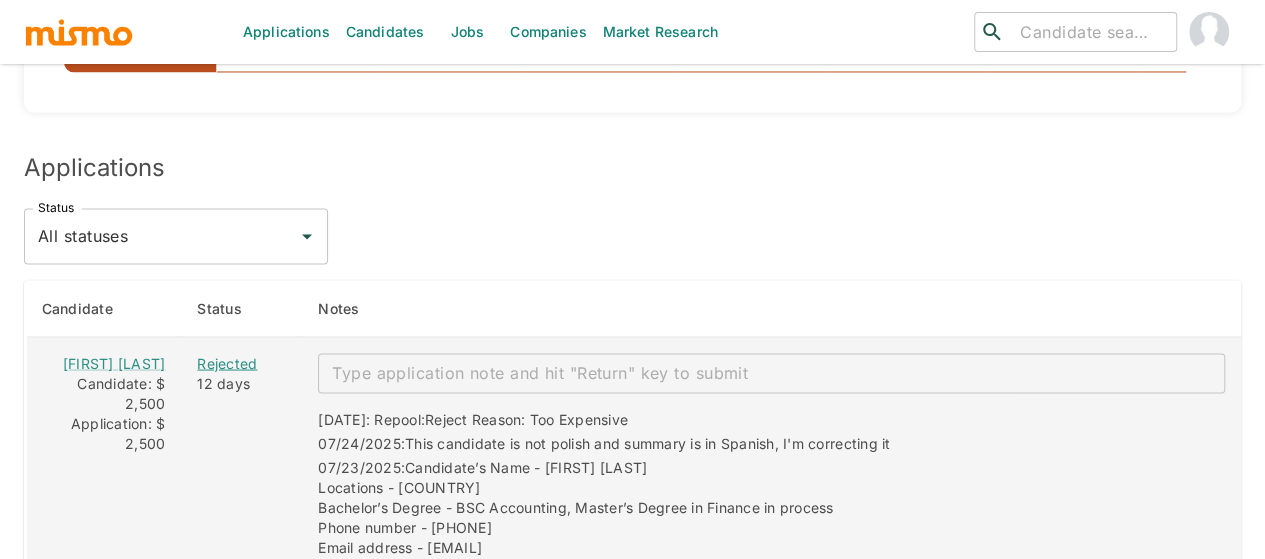 click on "Rejected" at bounding box center (241, 363) 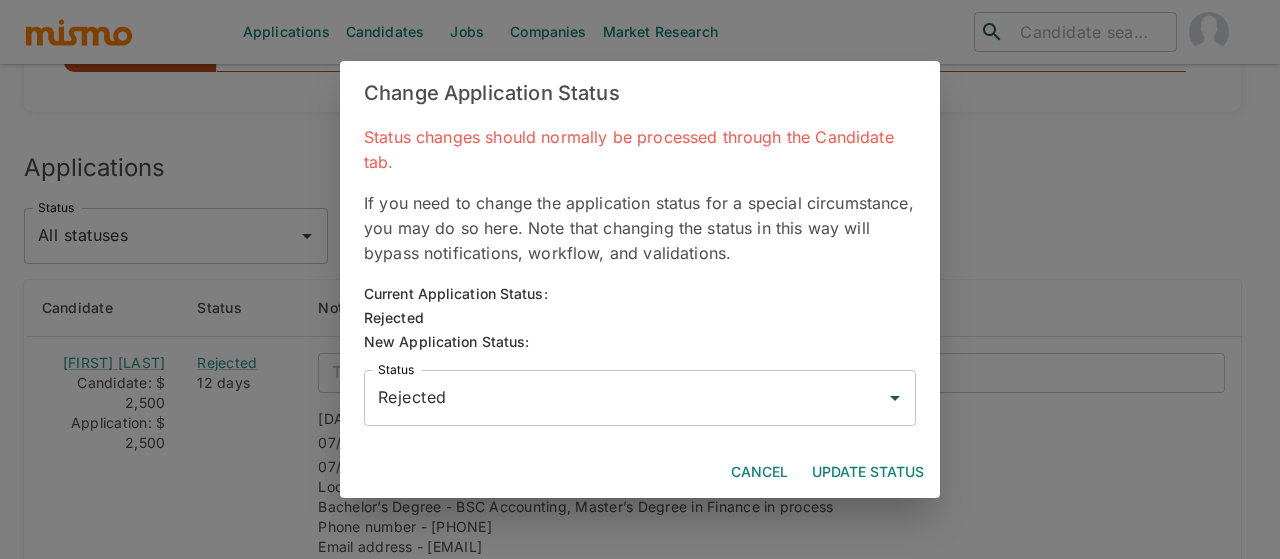 click on "Change Application Status Status changes should normally be processed through the Candidate tab. If you need to change the application status for a special circumstance, you may do so here. Note that changing the status in this way will bypass notifications, workflow, and validations. Current Application Status: Rejected New Application Status: Status Rejected Status Cancel Update Status" at bounding box center (640, 279) 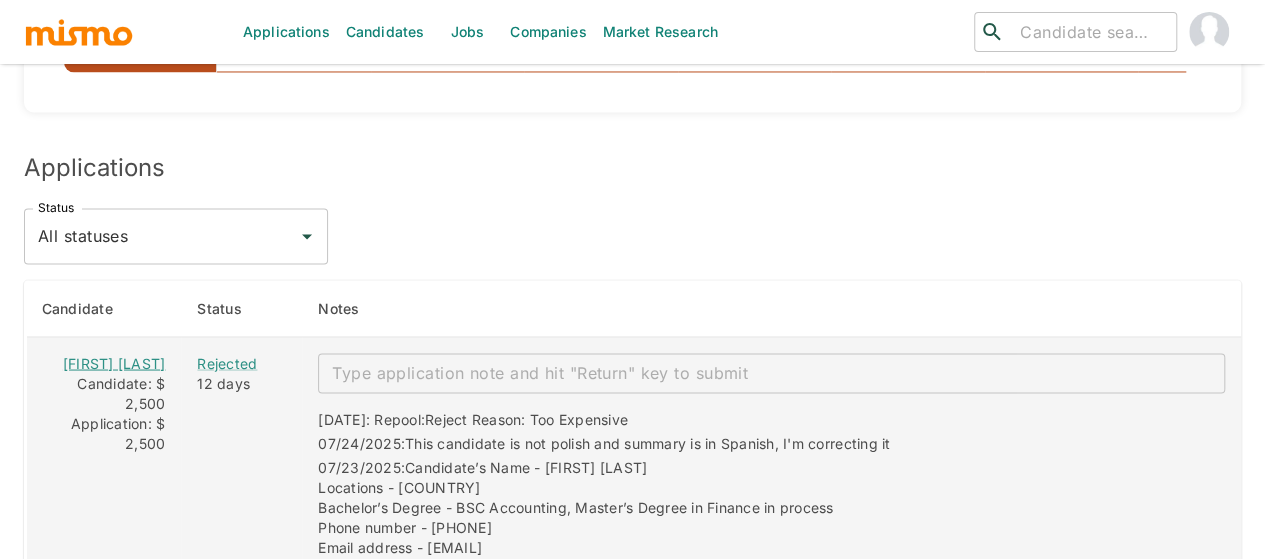 click on "[FIRST] [LAST]" at bounding box center [114, 362] 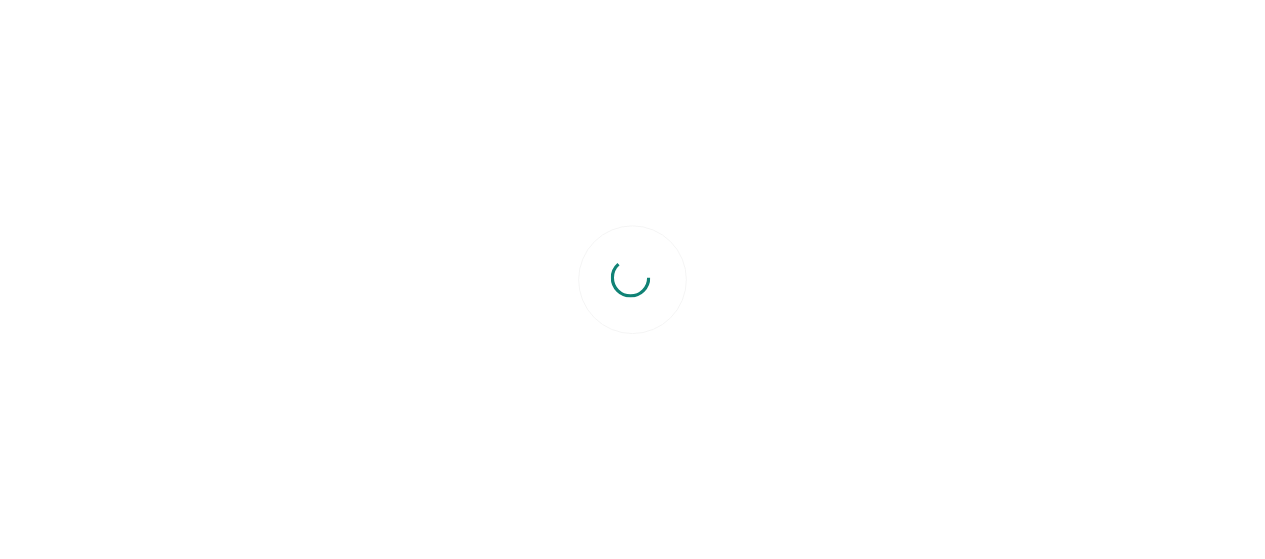 scroll, scrollTop: 0, scrollLeft: 0, axis: both 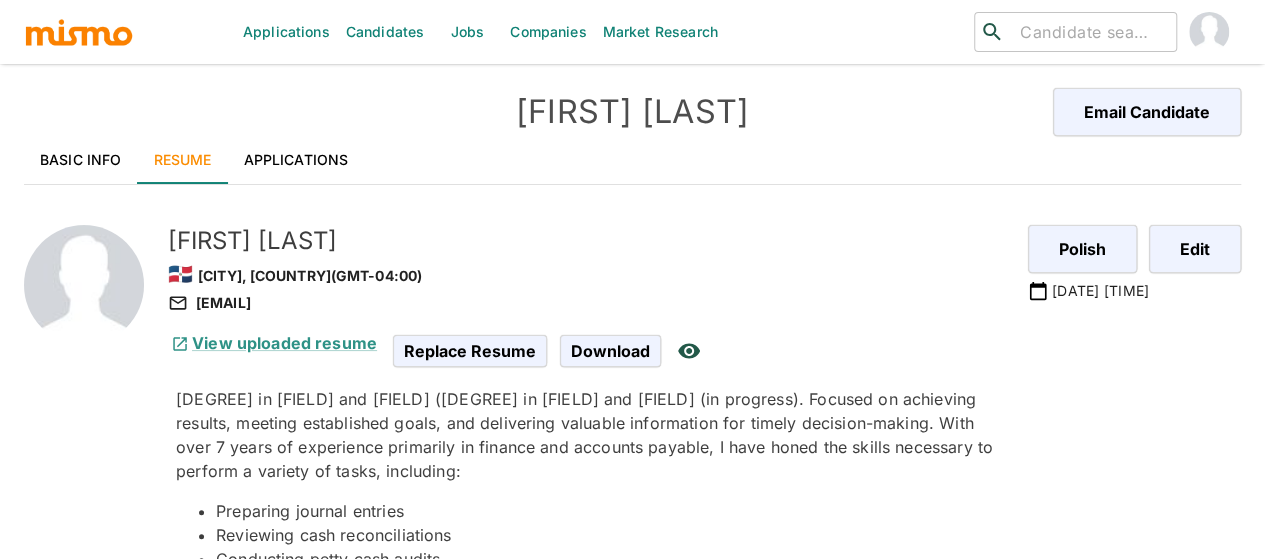 click on "Applications" at bounding box center (296, 160) 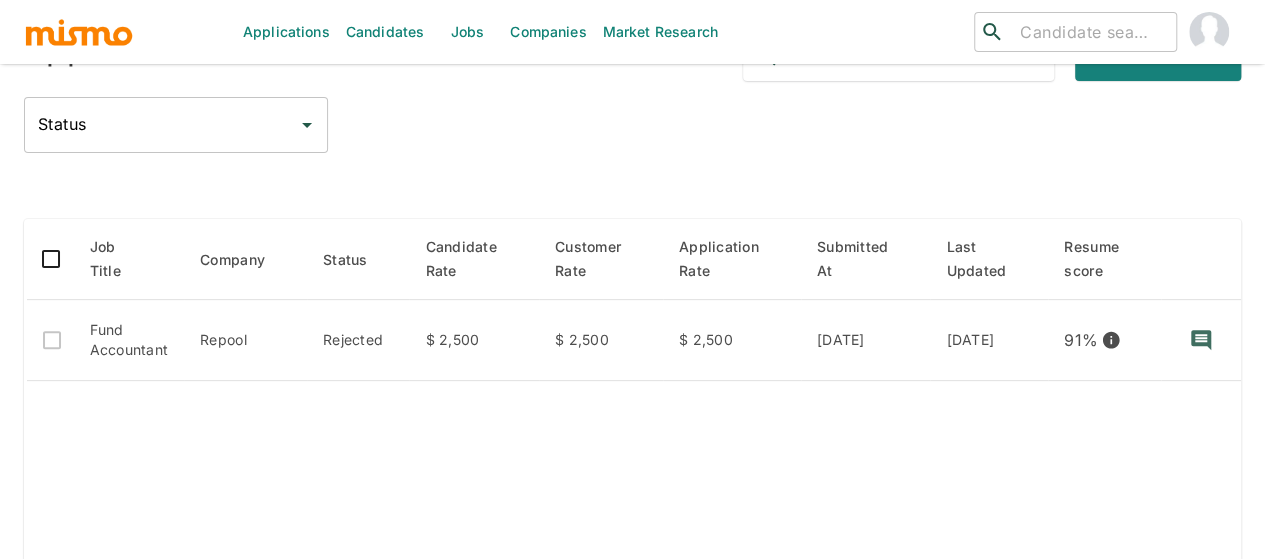 scroll, scrollTop: 200, scrollLeft: 0, axis: vertical 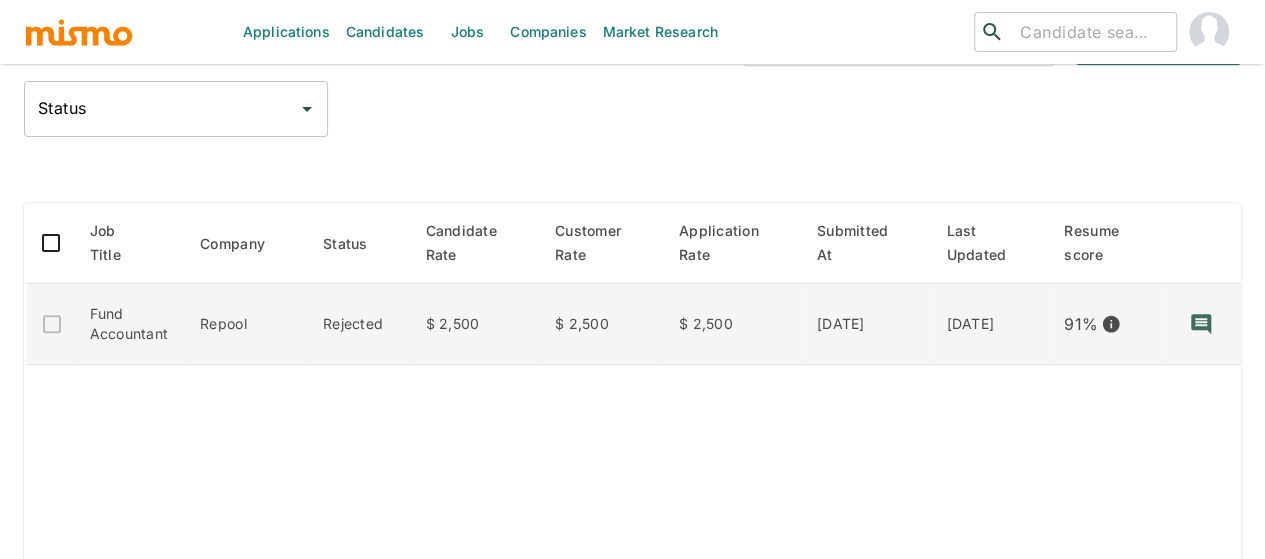 click on "$ 2,500" at bounding box center (732, 324) 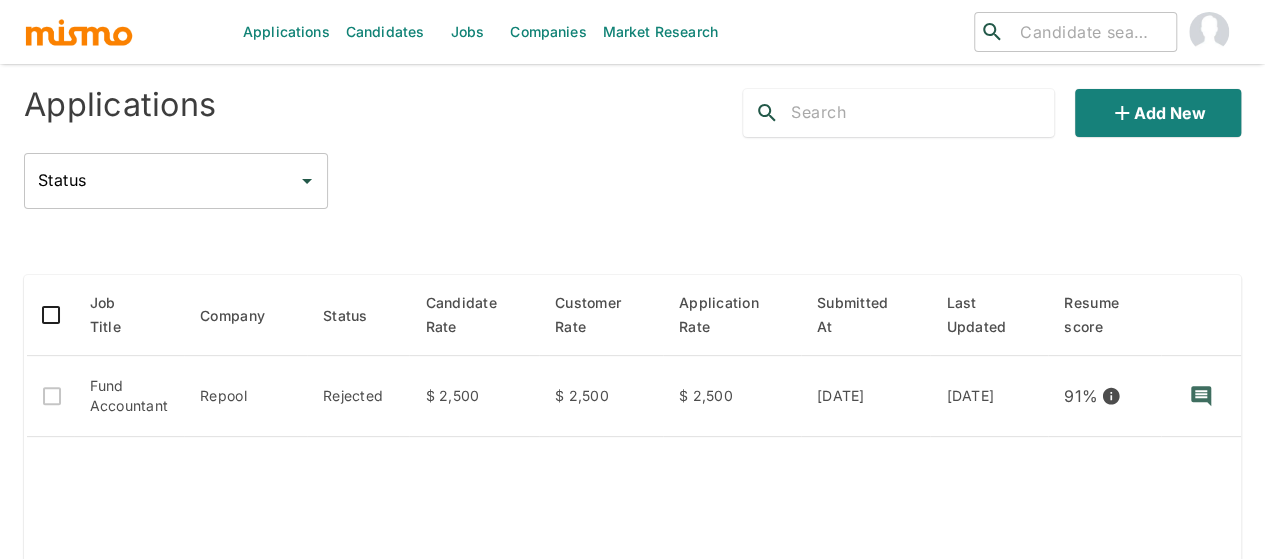 scroll, scrollTop: 0, scrollLeft: 0, axis: both 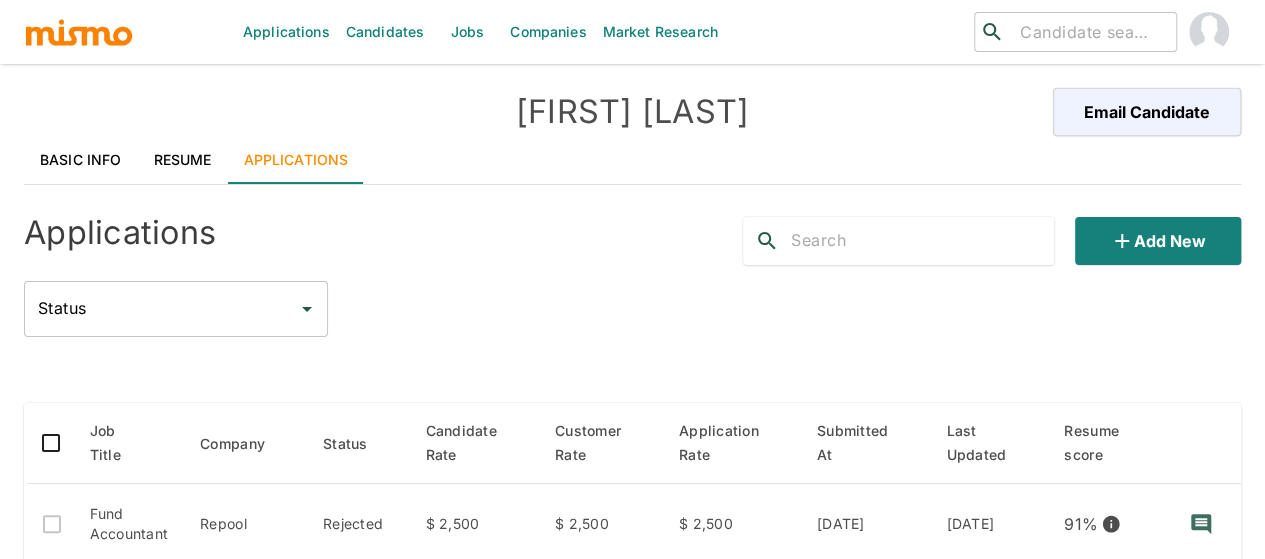 click on "Basic Info" at bounding box center (81, 160) 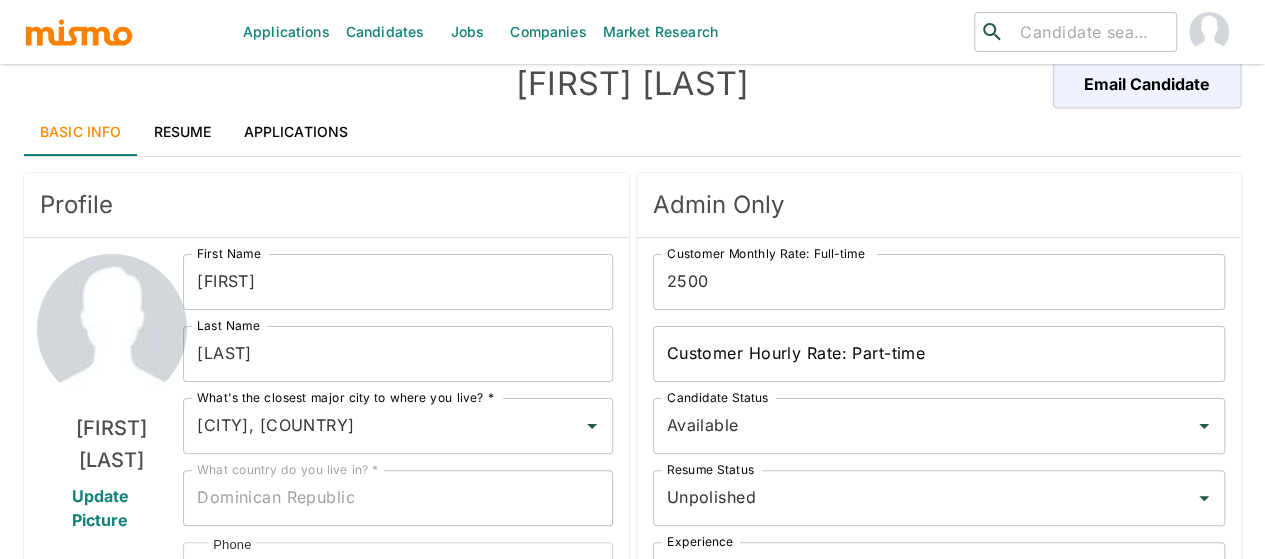 scroll, scrollTop: 0, scrollLeft: 0, axis: both 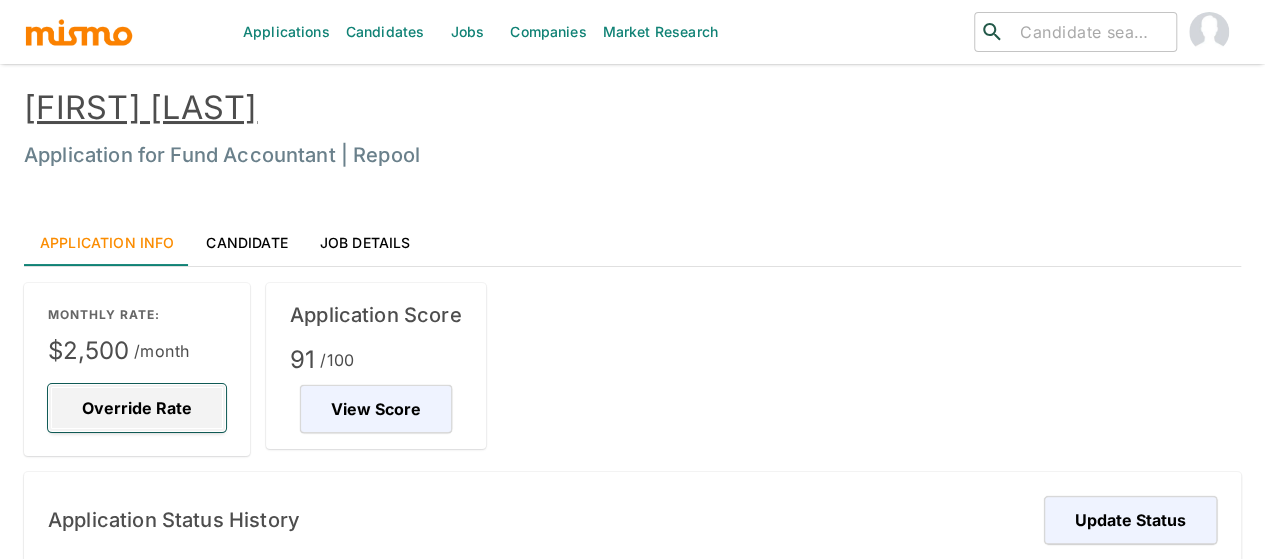 click on "Override Rate" at bounding box center [137, 408] 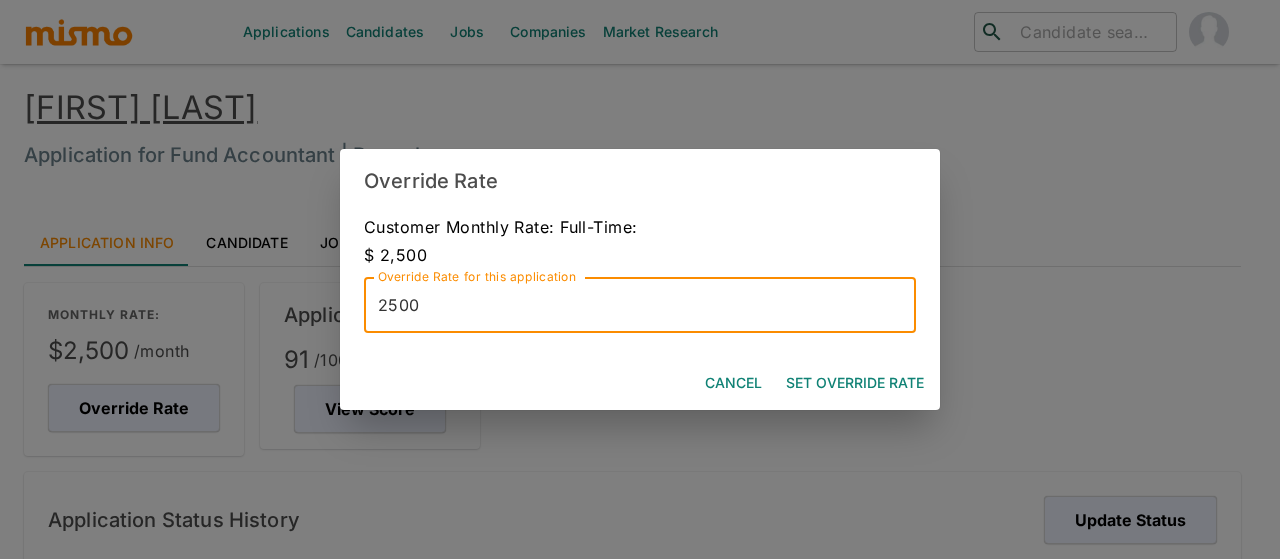 click on "2500" at bounding box center (640, 305) 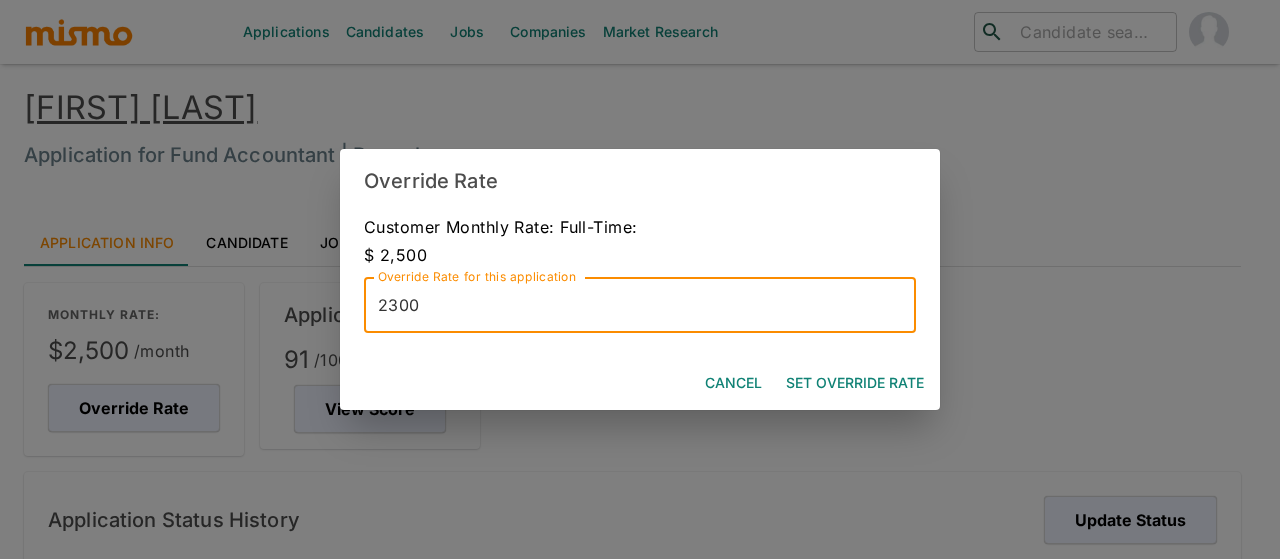 type on "2300" 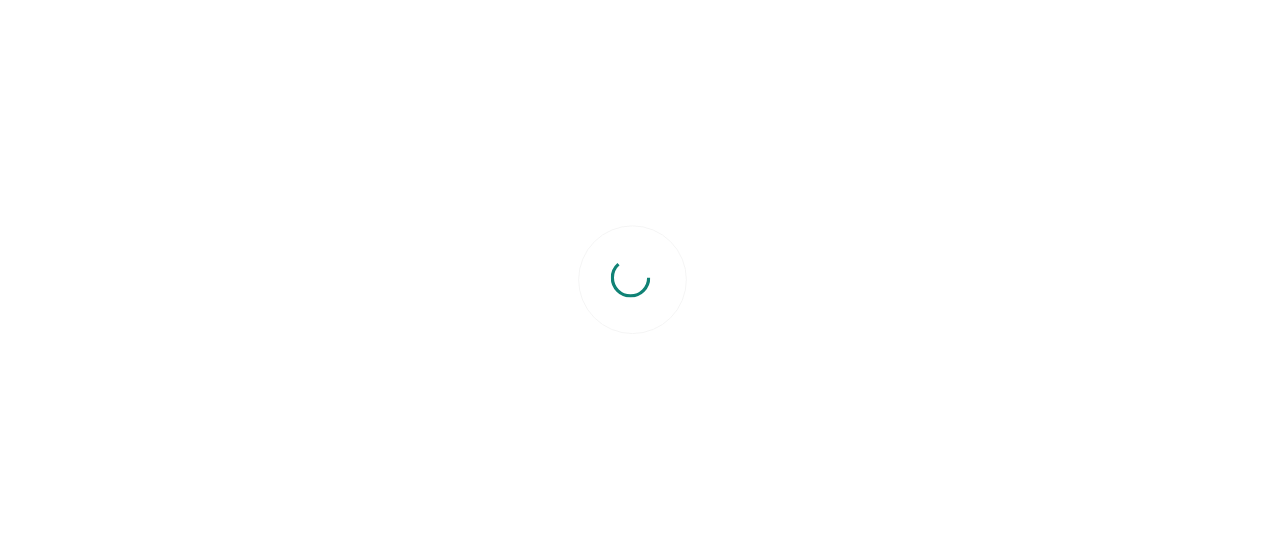 scroll, scrollTop: 0, scrollLeft: 0, axis: both 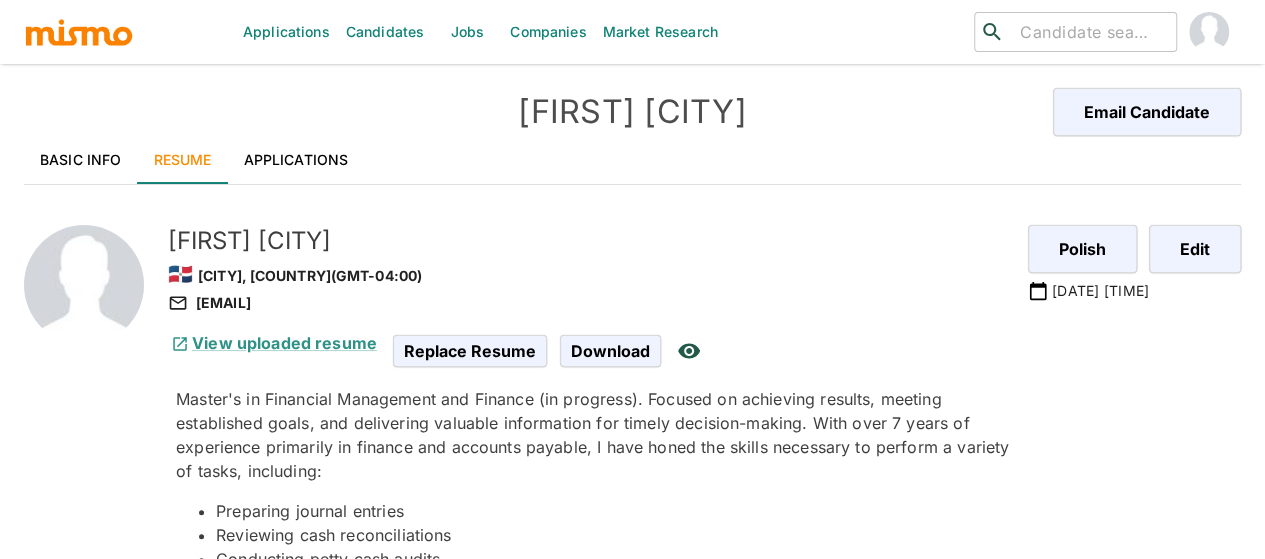 click on "Basic Info" at bounding box center [81, 160] 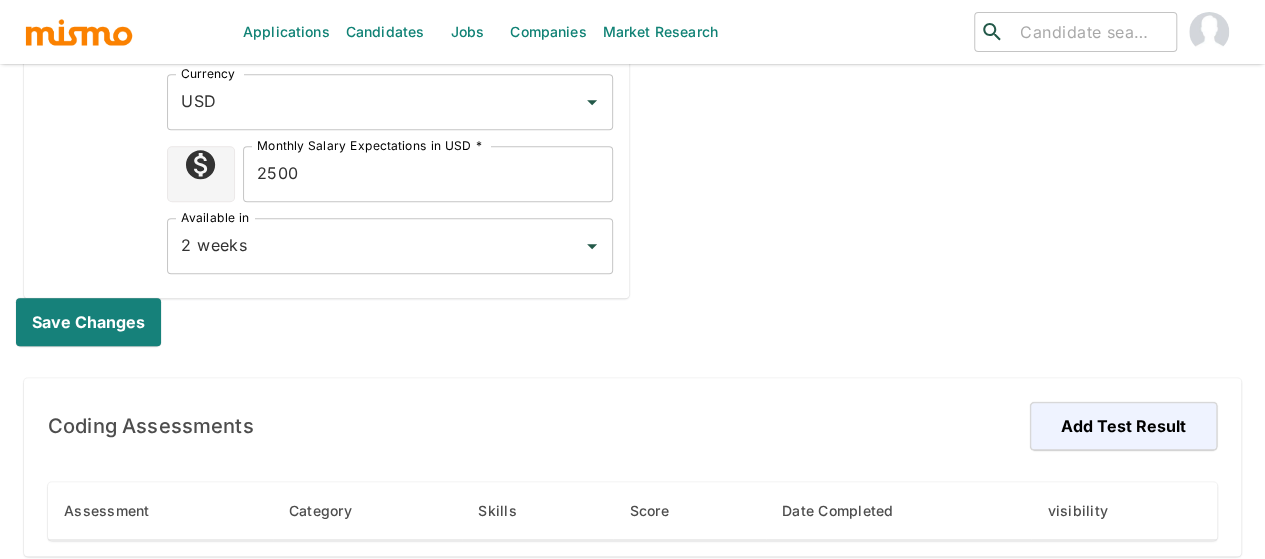 scroll, scrollTop: 900, scrollLeft: 0, axis: vertical 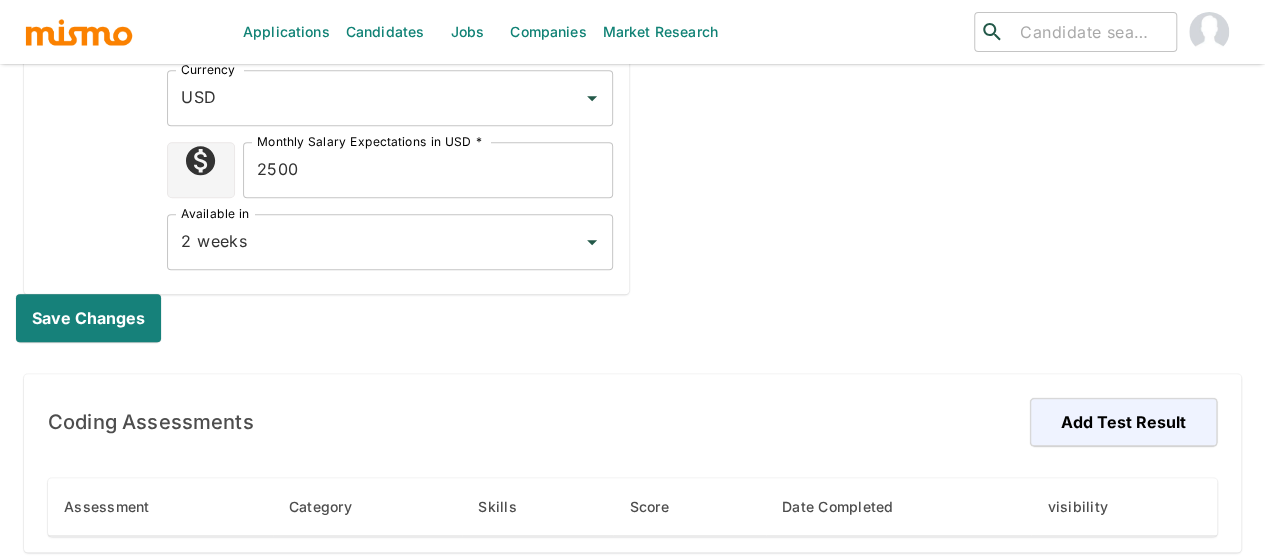 click on "2500" at bounding box center (428, 170) 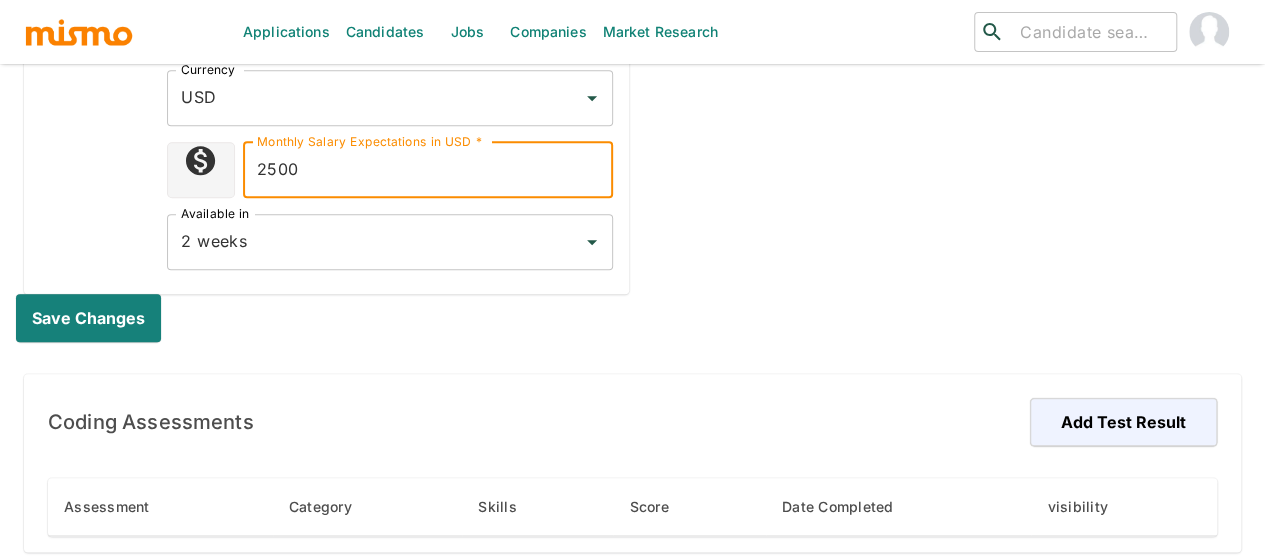 click on "2500" at bounding box center (428, 170) 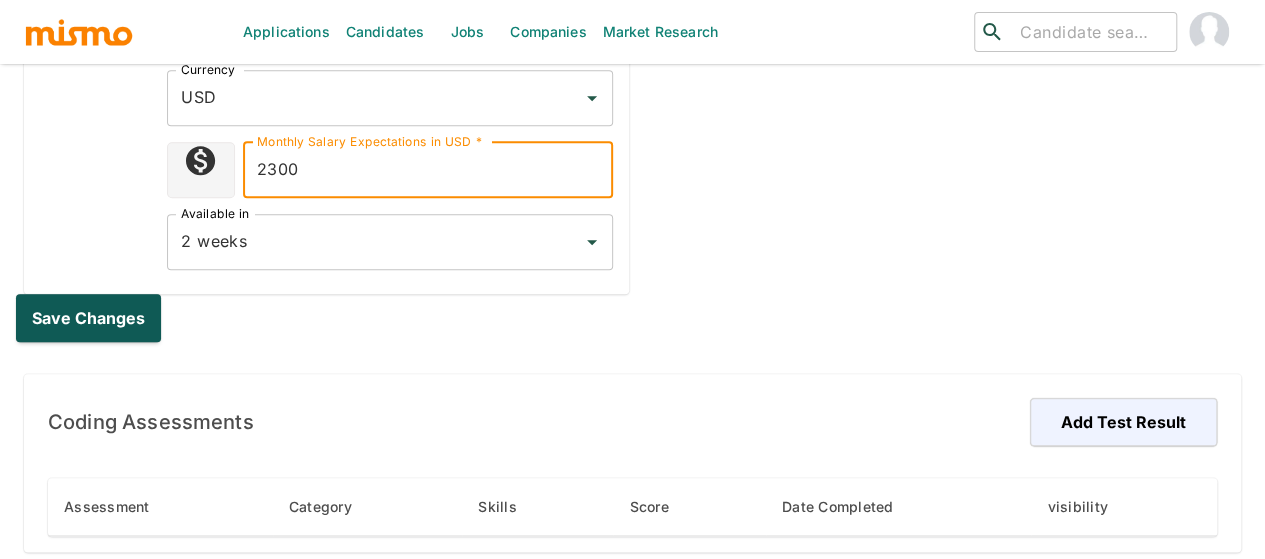 type on "2300" 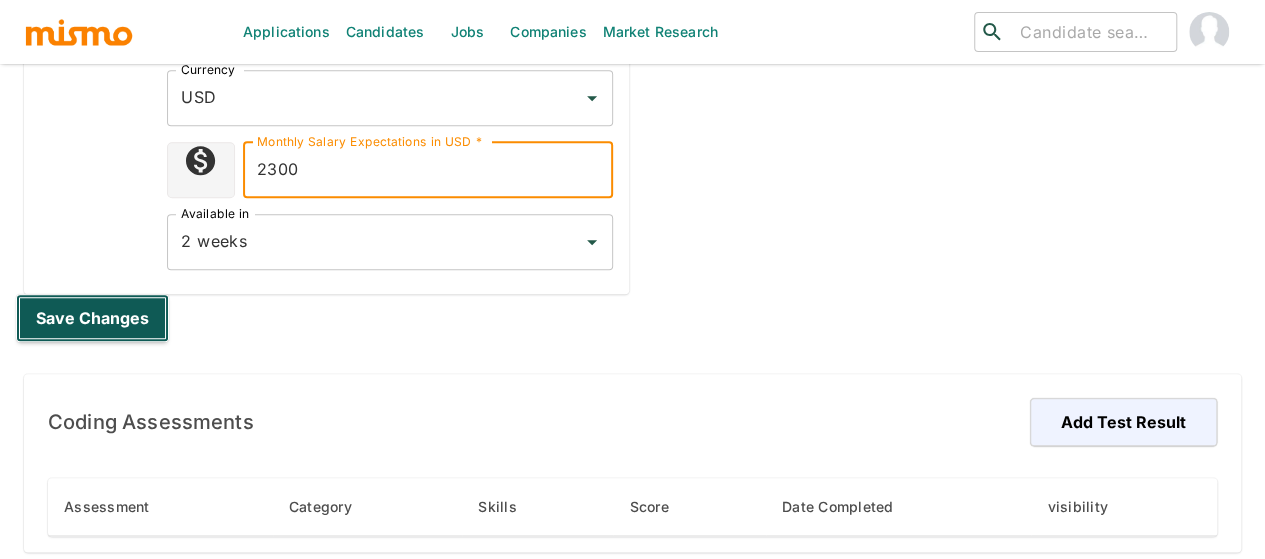 click on "Save changes" at bounding box center (92, 318) 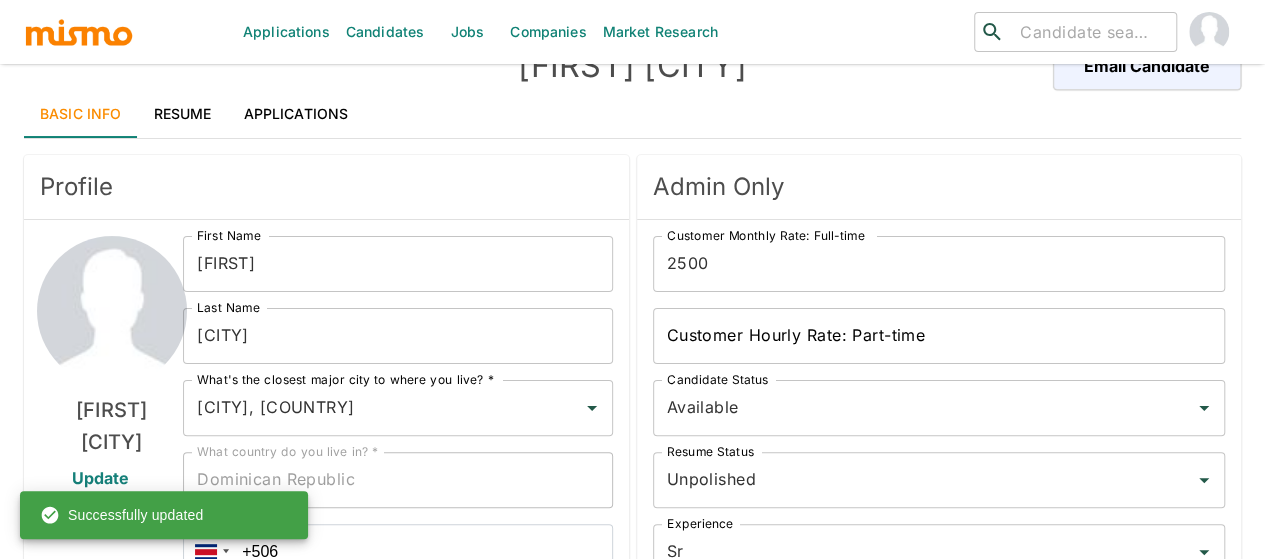 scroll, scrollTop: 0, scrollLeft: 0, axis: both 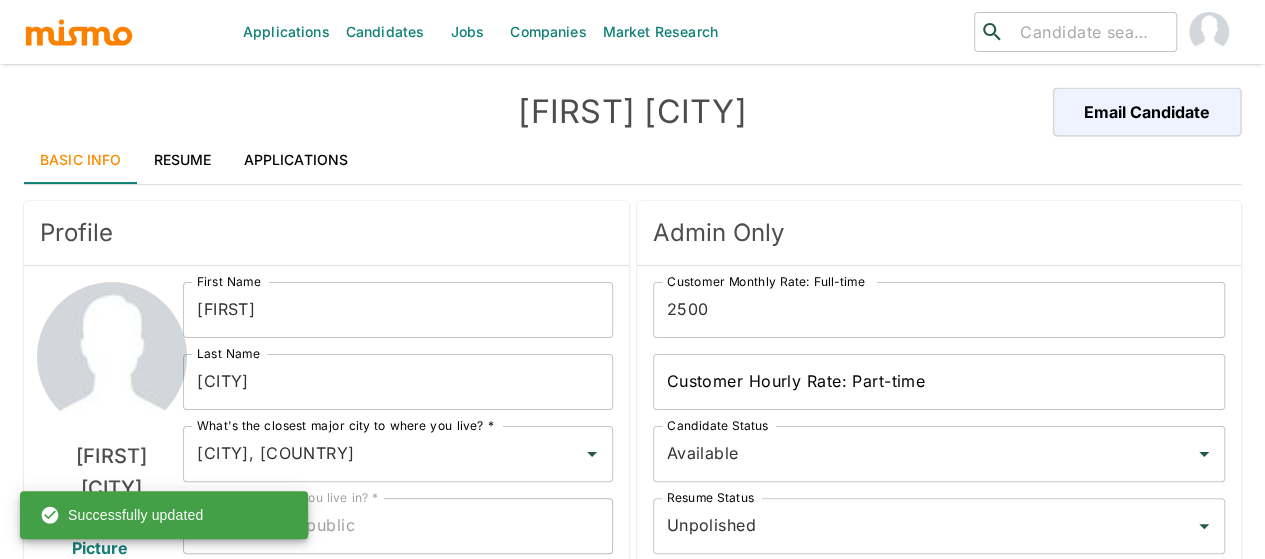 click on "Applications" at bounding box center (296, 160) 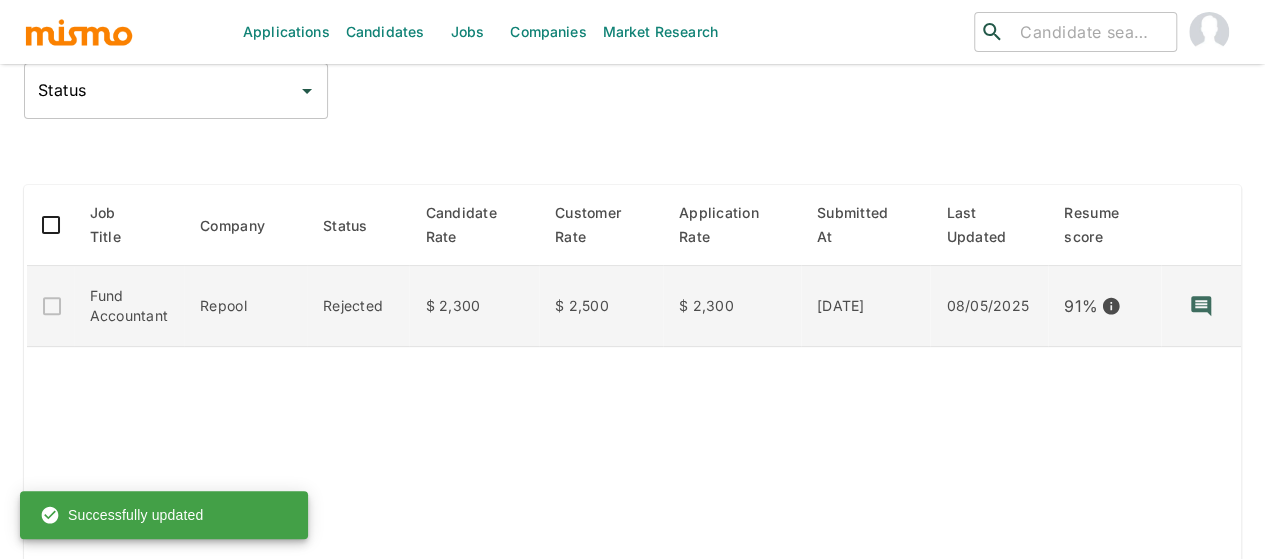 scroll, scrollTop: 200, scrollLeft: 0, axis: vertical 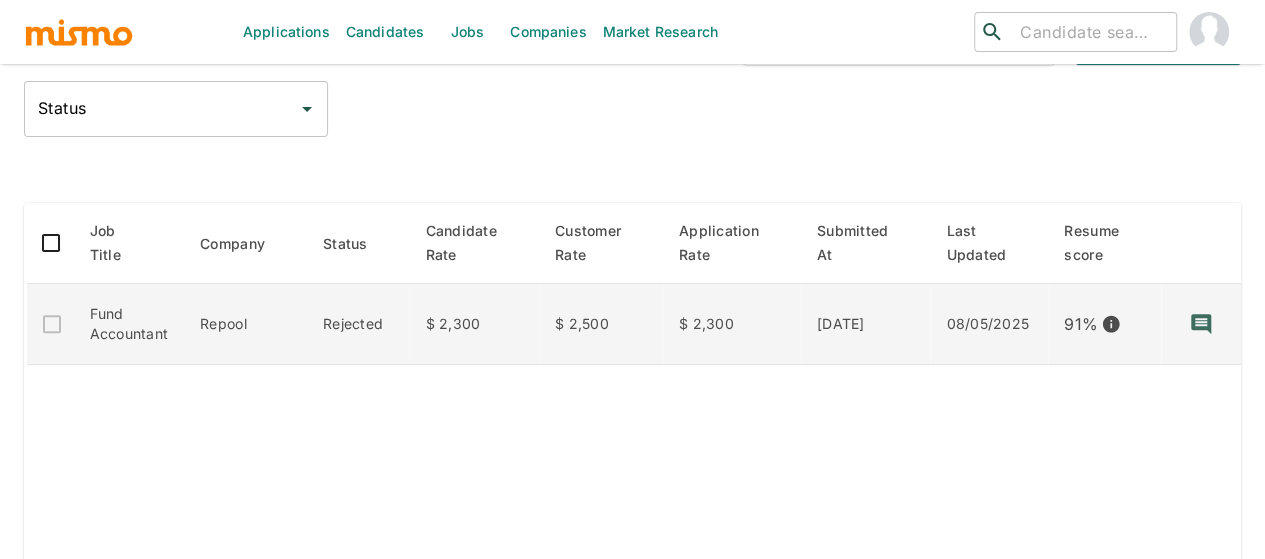 click on "$ 2,500" at bounding box center [601, 324] 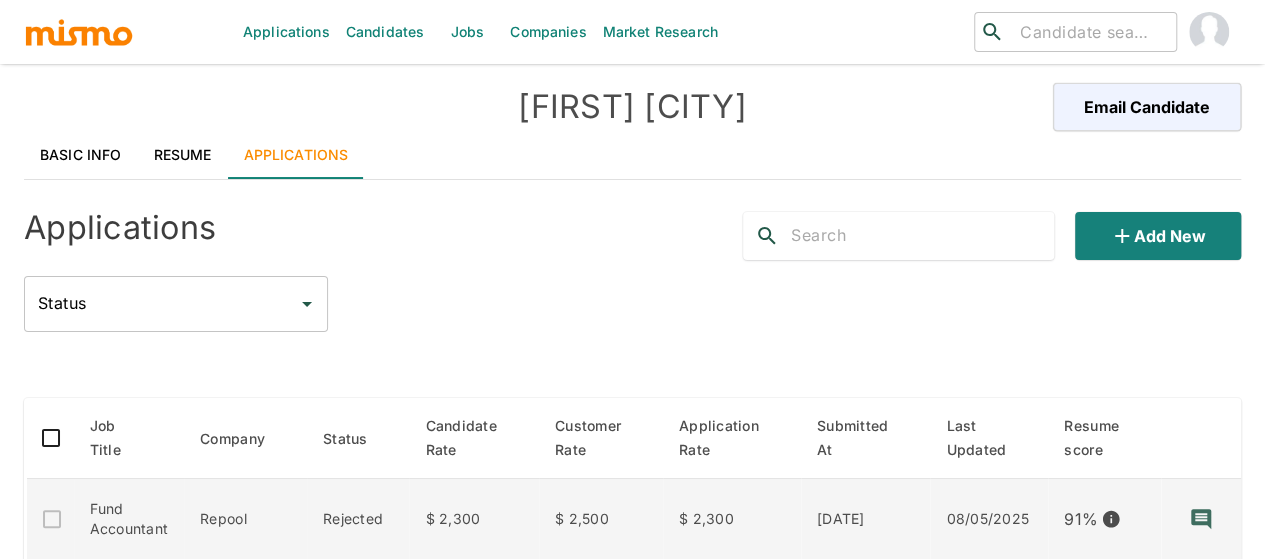 scroll, scrollTop: 0, scrollLeft: 0, axis: both 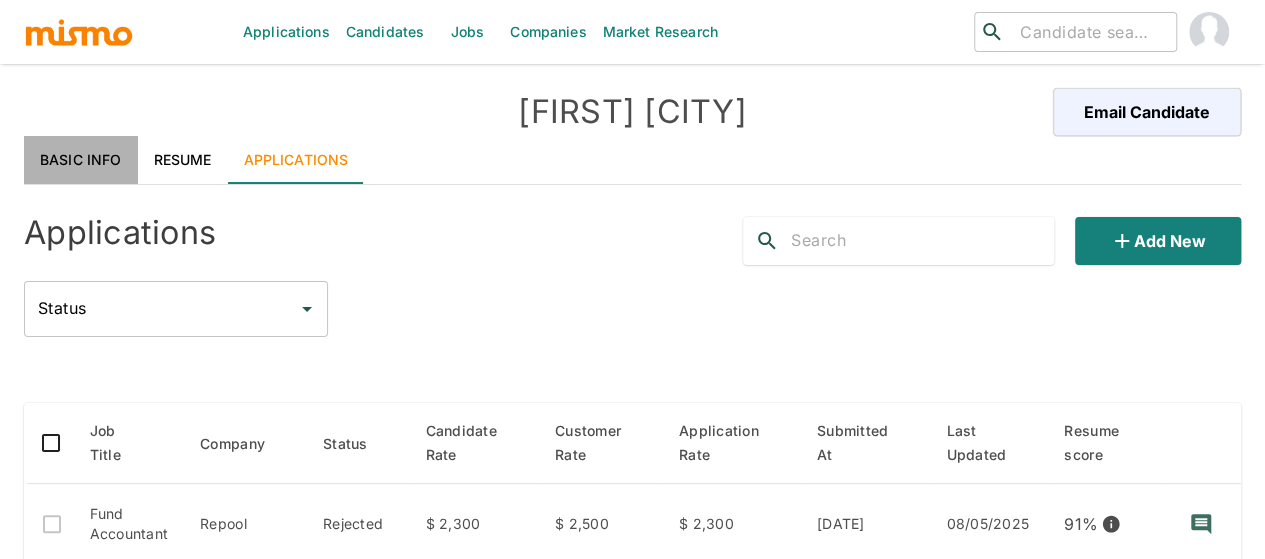 click on "Basic Info" at bounding box center (81, 160) 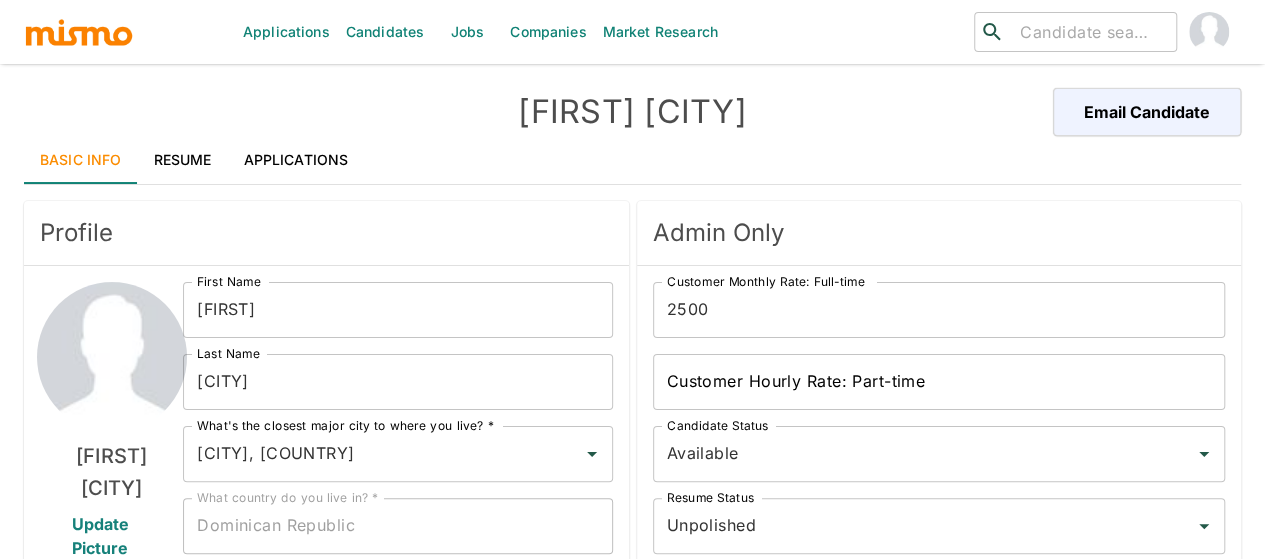 click on "2500" at bounding box center [939, 310] 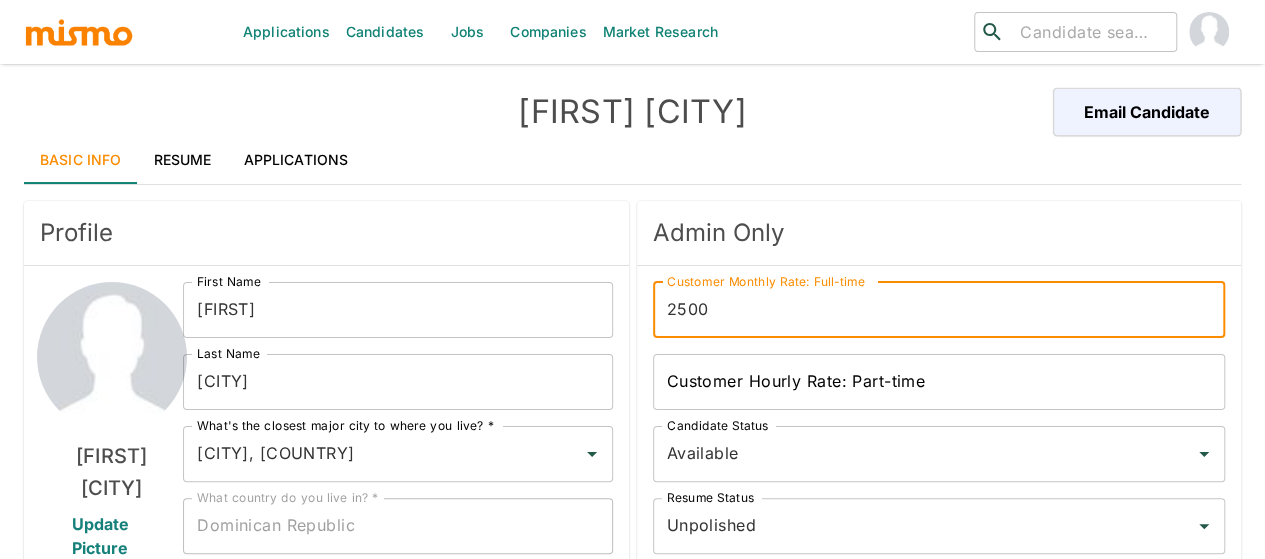 click on "2500" at bounding box center [939, 310] 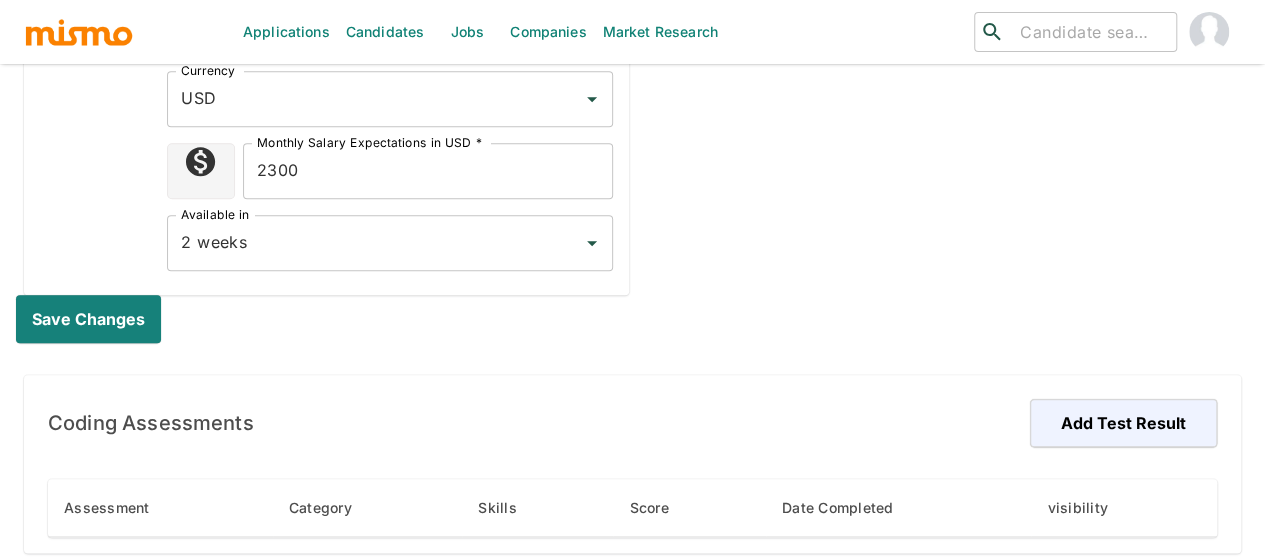 scroll, scrollTop: 900, scrollLeft: 0, axis: vertical 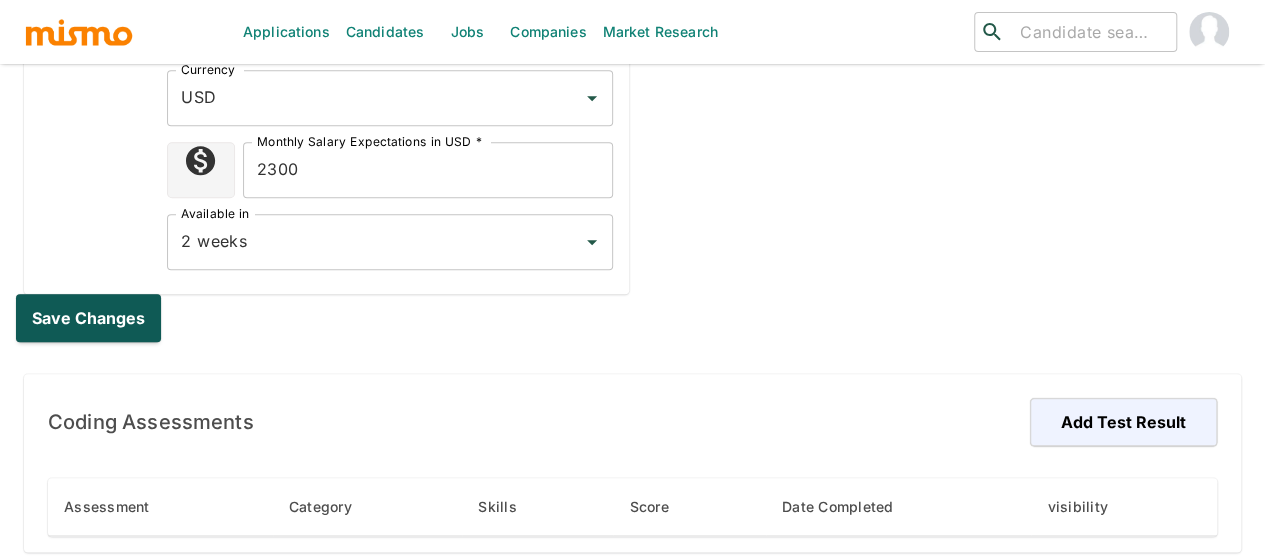 type on "2300" 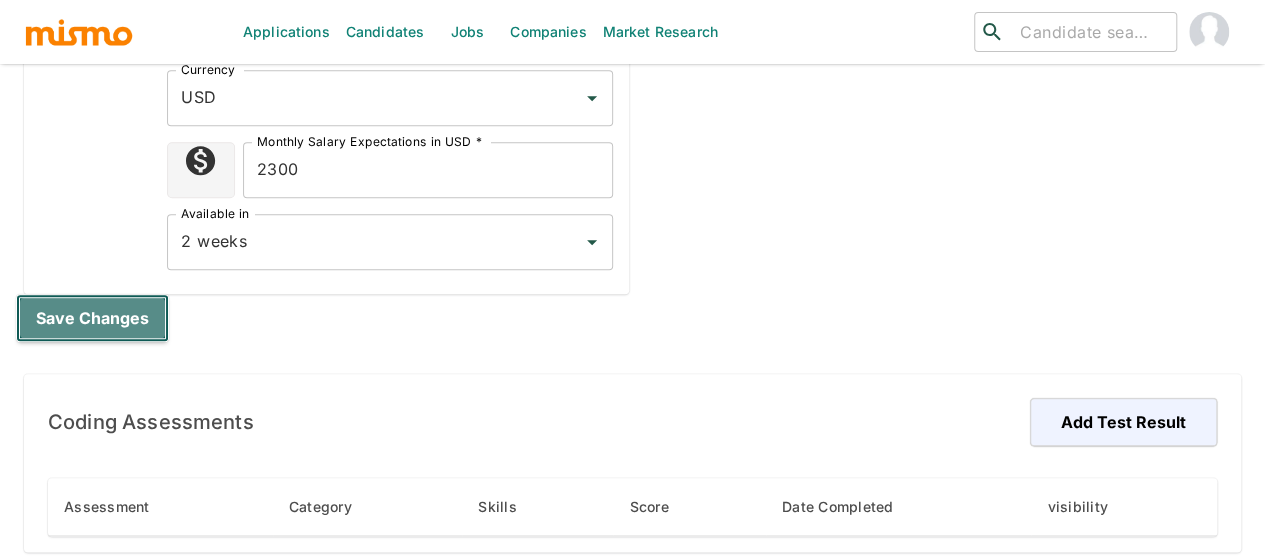 click on "Save changes" at bounding box center (92, 318) 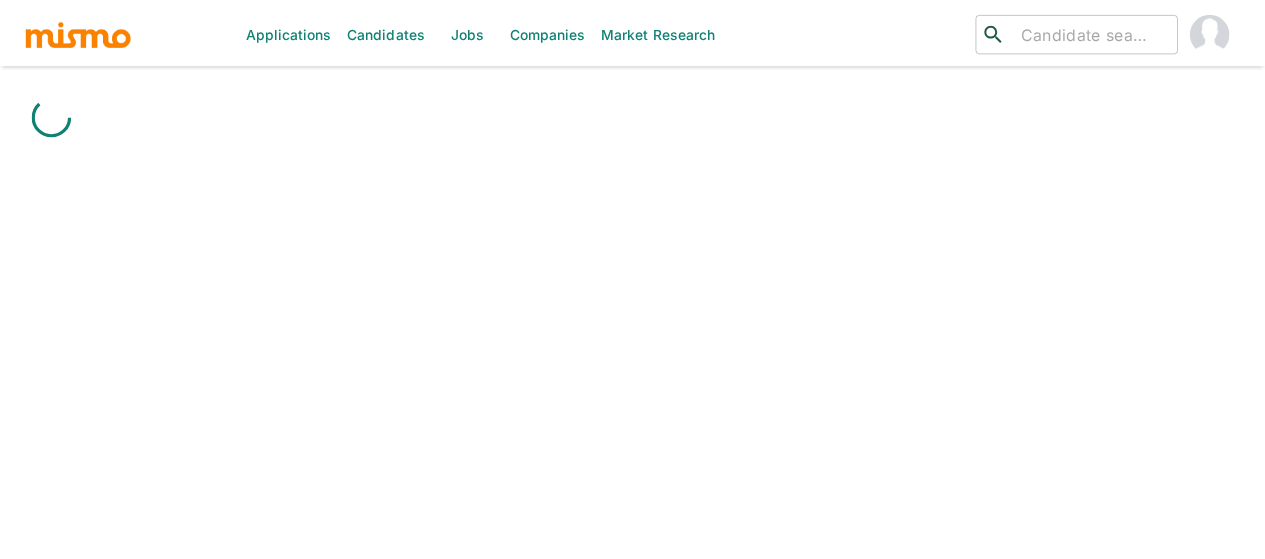 scroll, scrollTop: 0, scrollLeft: 0, axis: both 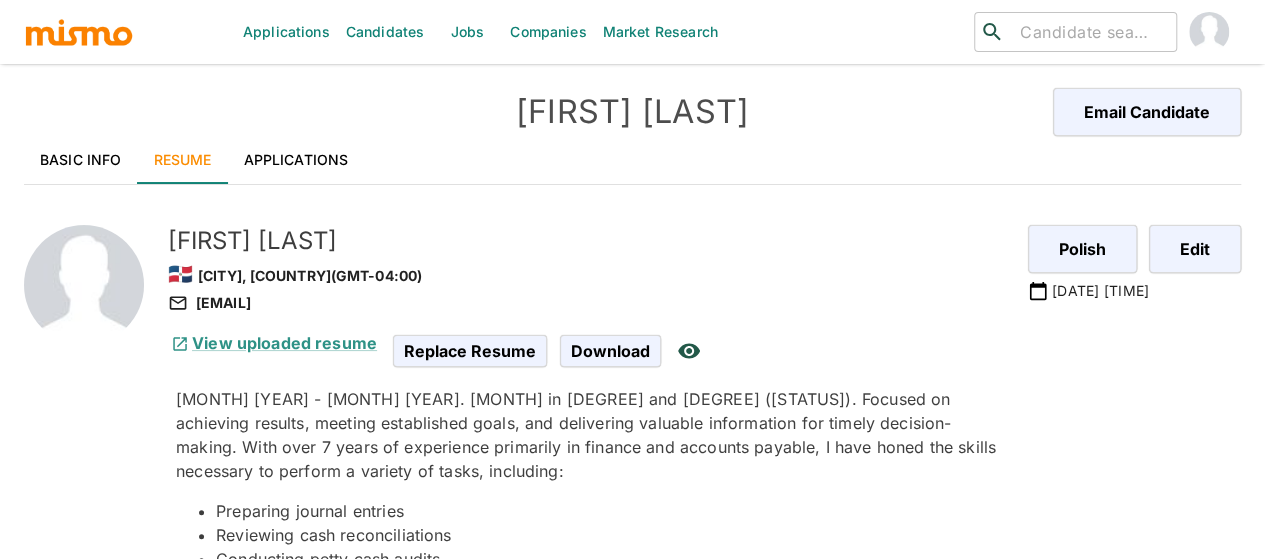 click on "Applications" at bounding box center (296, 160) 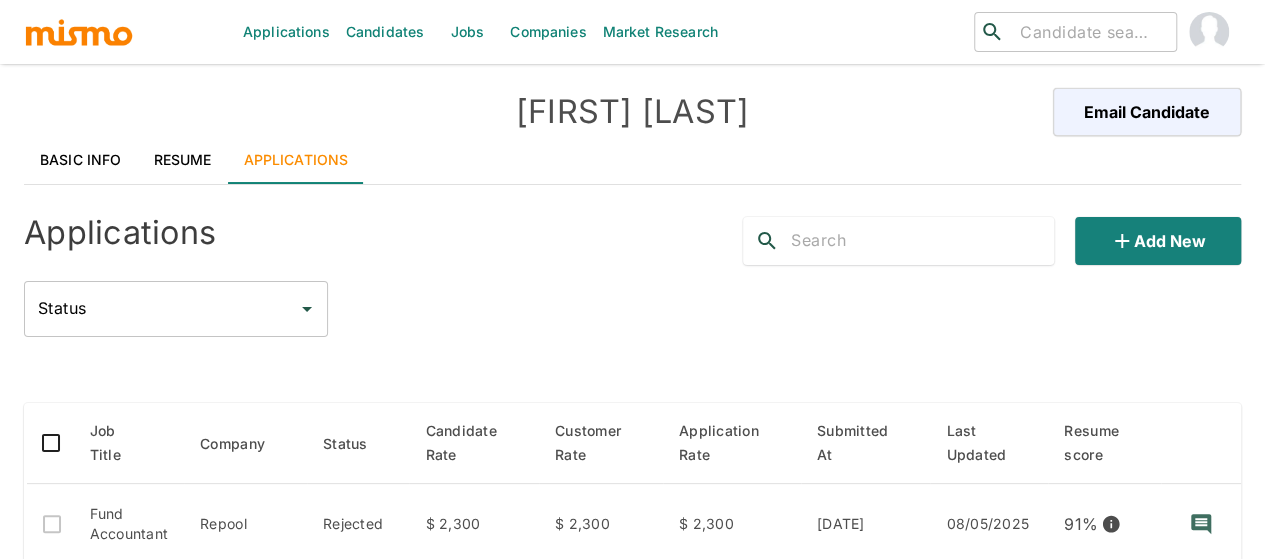 scroll, scrollTop: 400, scrollLeft: 0, axis: vertical 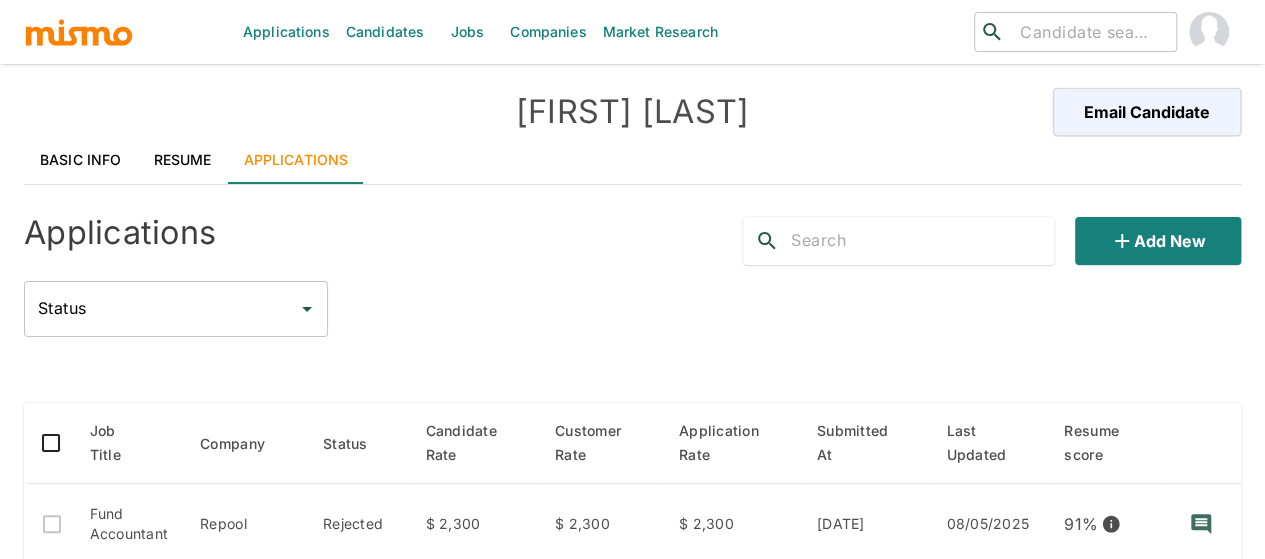 click 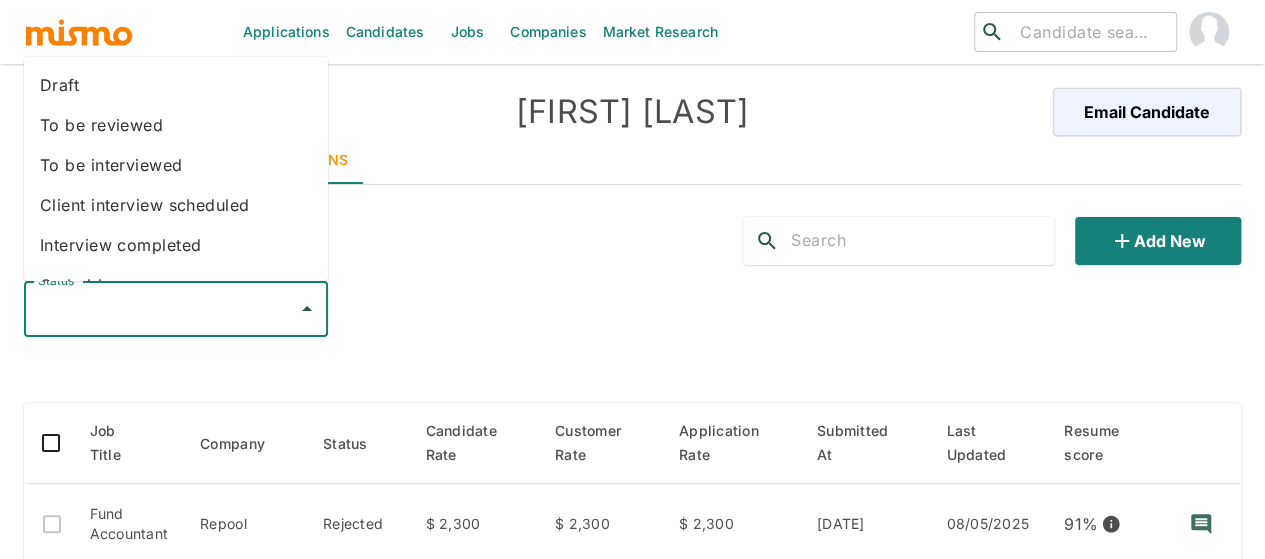 click 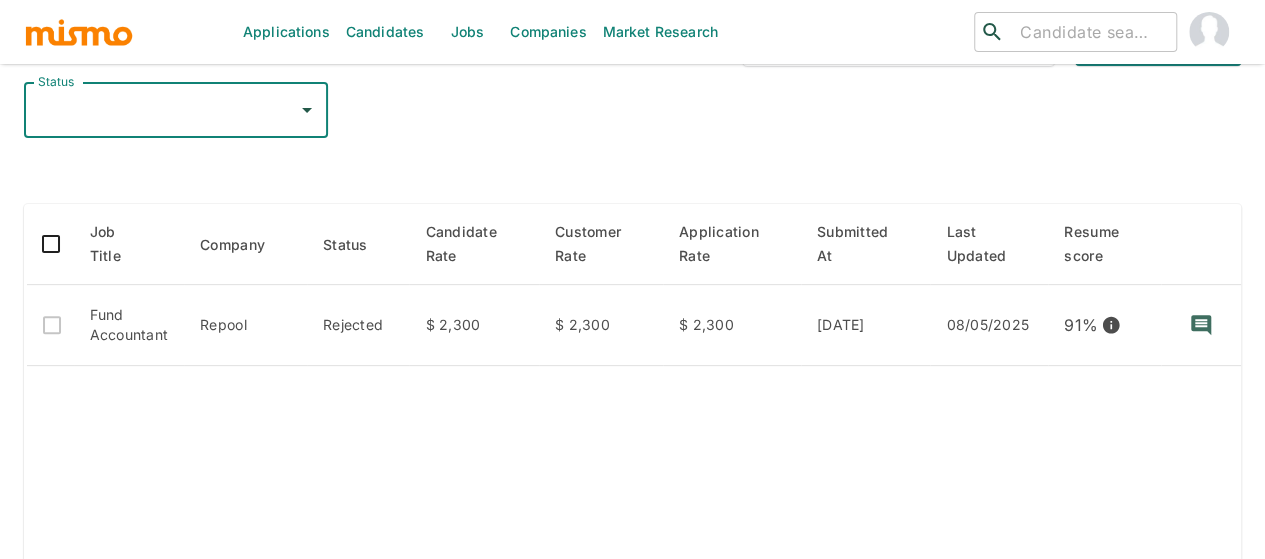 scroll, scrollTop: 200, scrollLeft: 0, axis: vertical 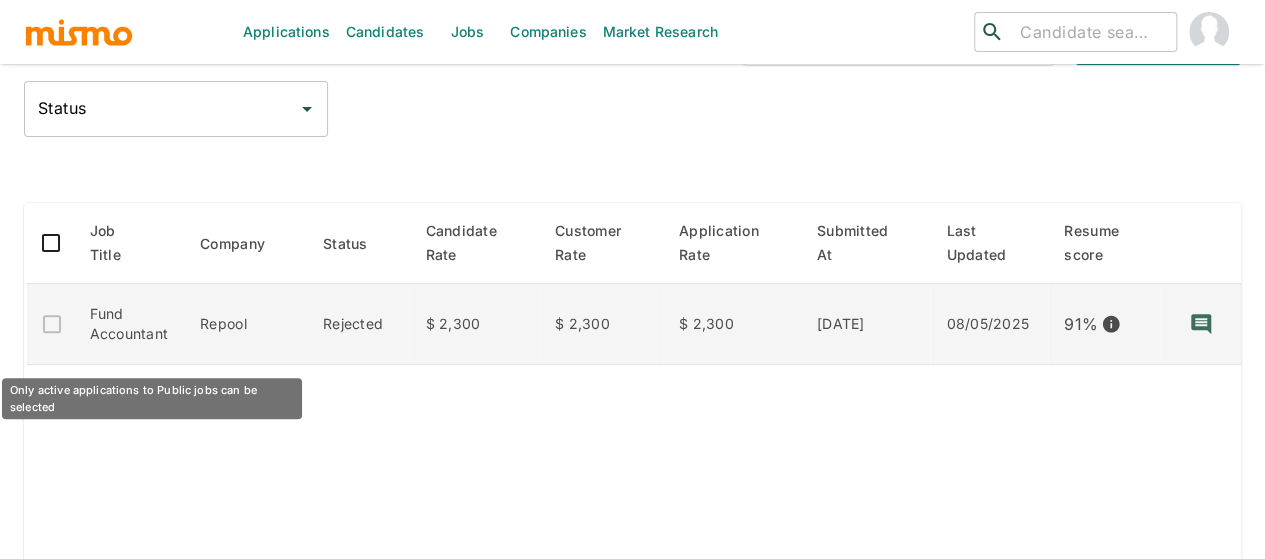 click at bounding box center [50, 324] 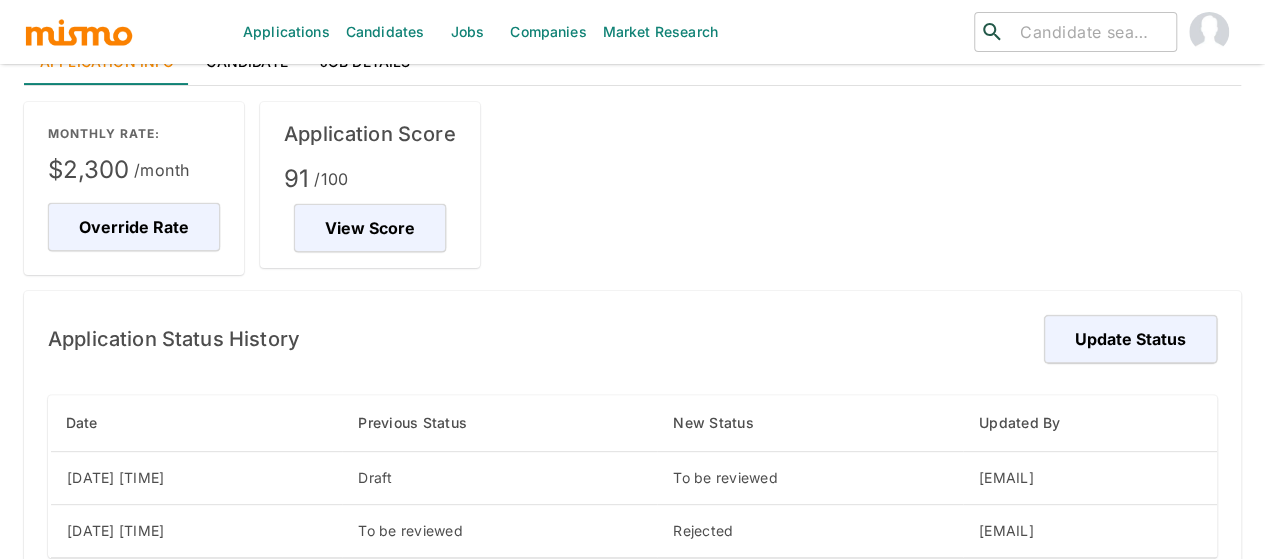 scroll, scrollTop: 200, scrollLeft: 0, axis: vertical 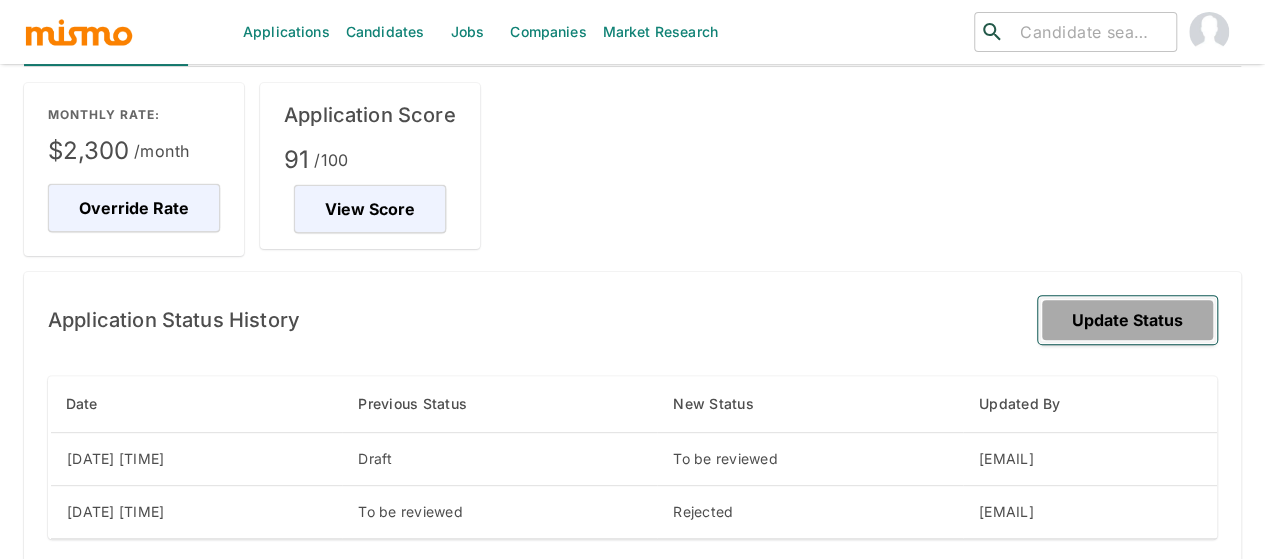 click on "Update Status" at bounding box center (1127, 320) 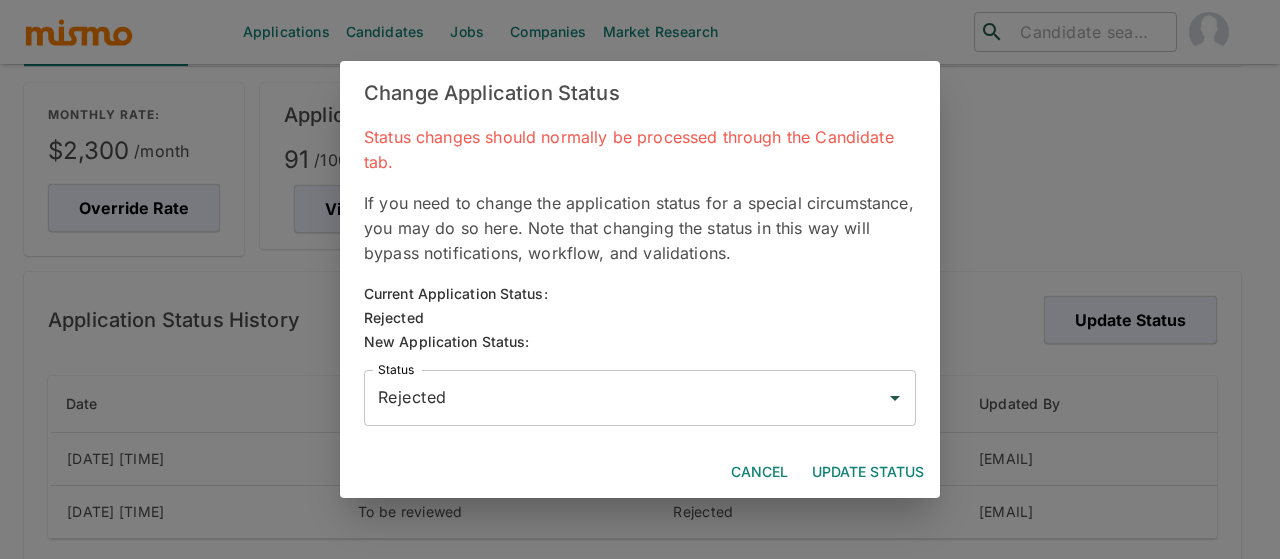 click on "Rejected" at bounding box center [625, 398] 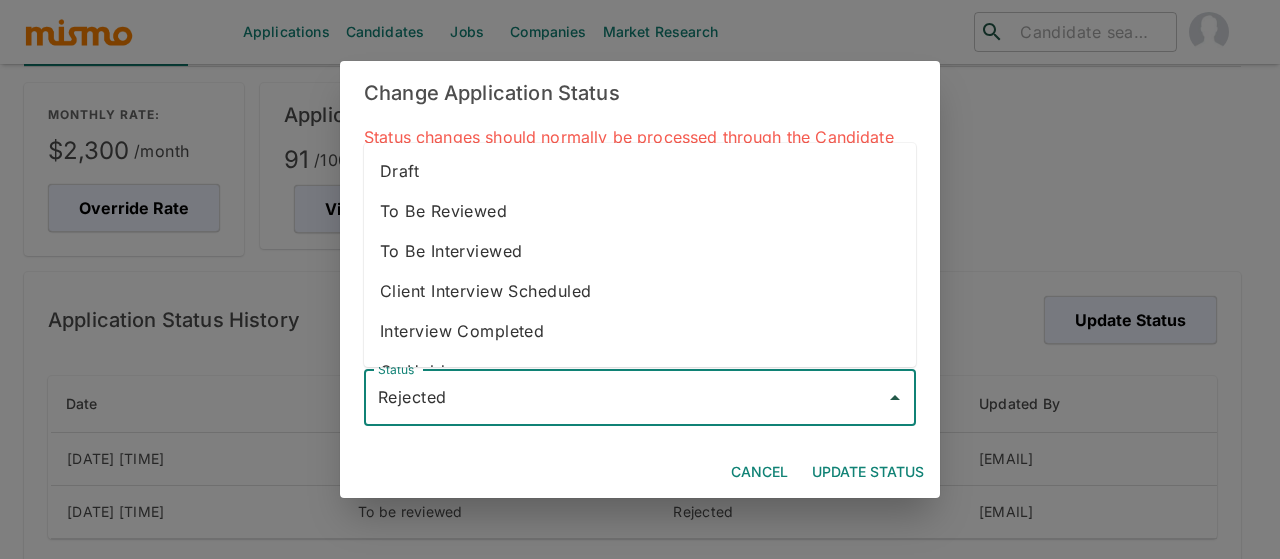 click on "To Be Reviewed" at bounding box center [640, 211] 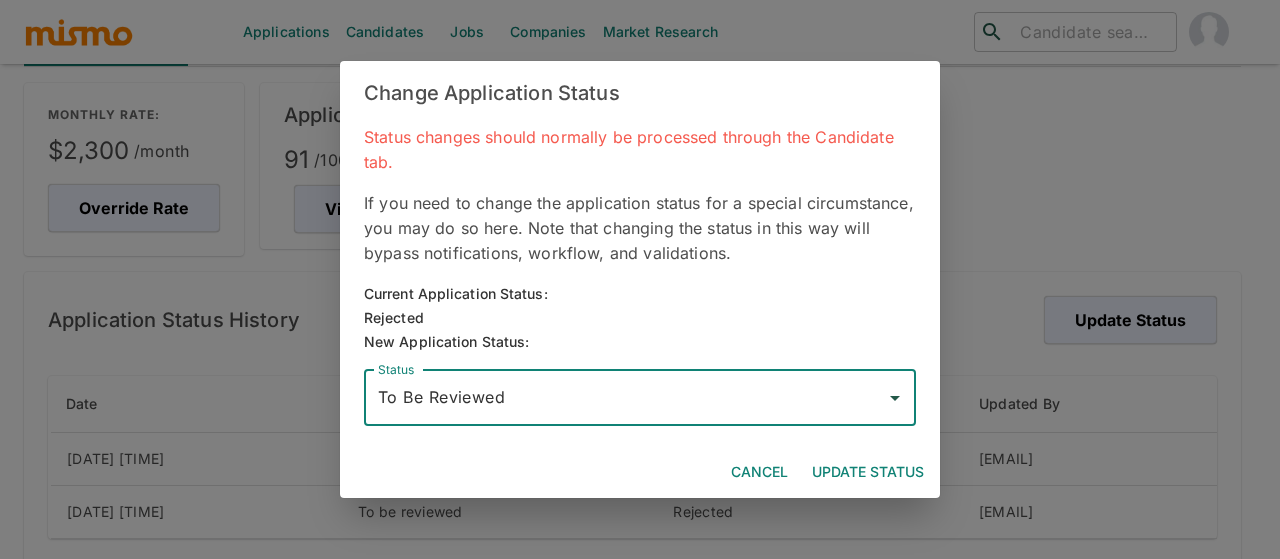 click on "Update Status" at bounding box center [868, 472] 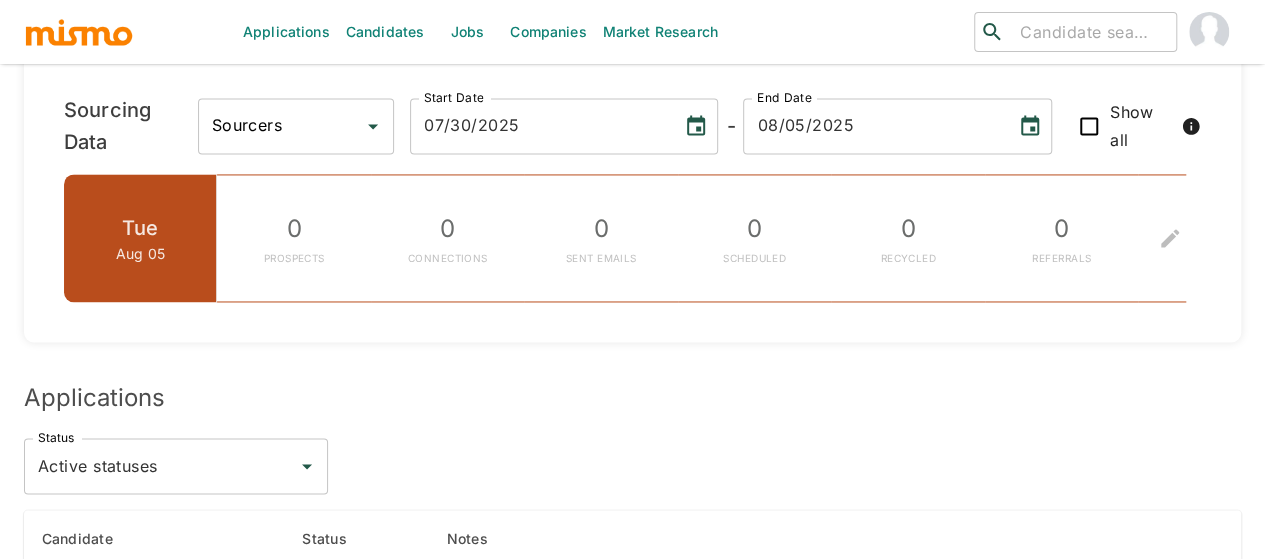 scroll, scrollTop: 1700, scrollLeft: 0, axis: vertical 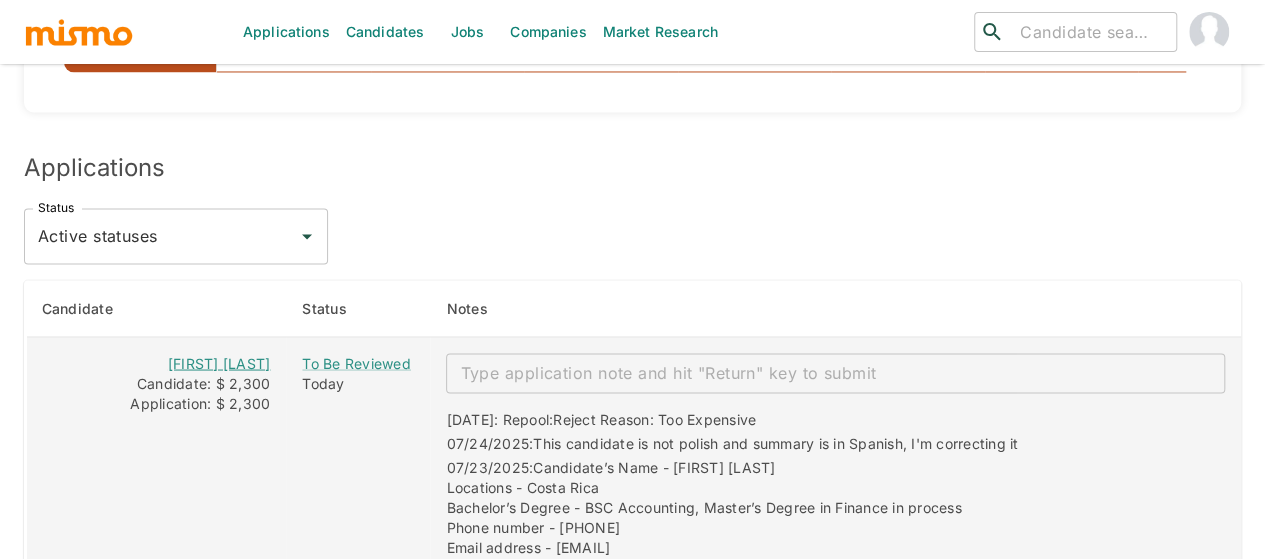 click on "[FIRST] [LAST]" at bounding box center [219, 362] 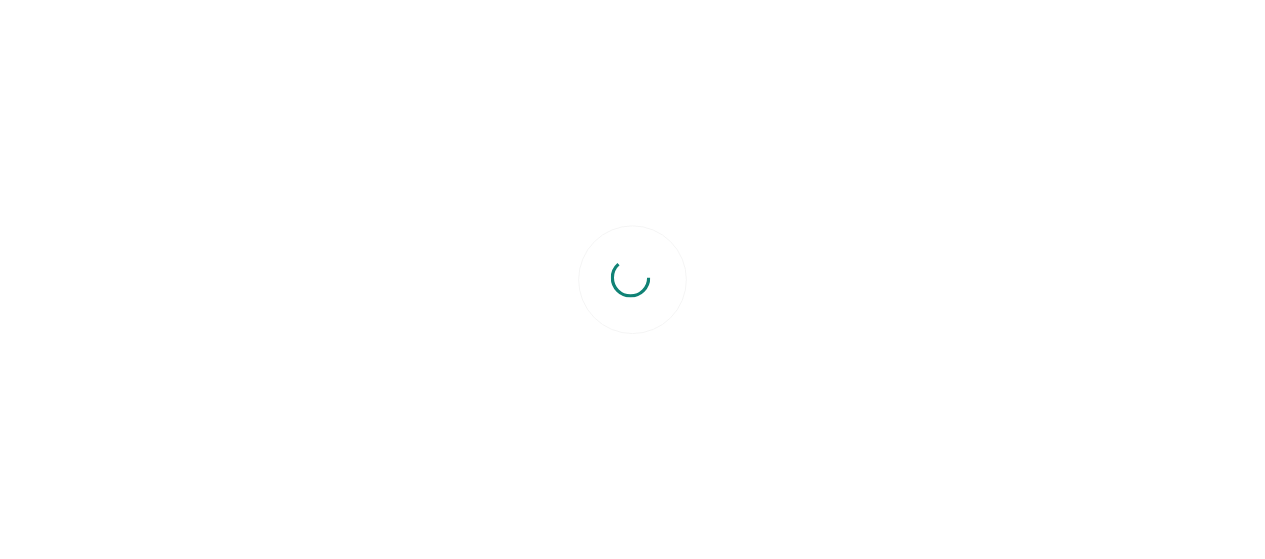 scroll, scrollTop: 0, scrollLeft: 0, axis: both 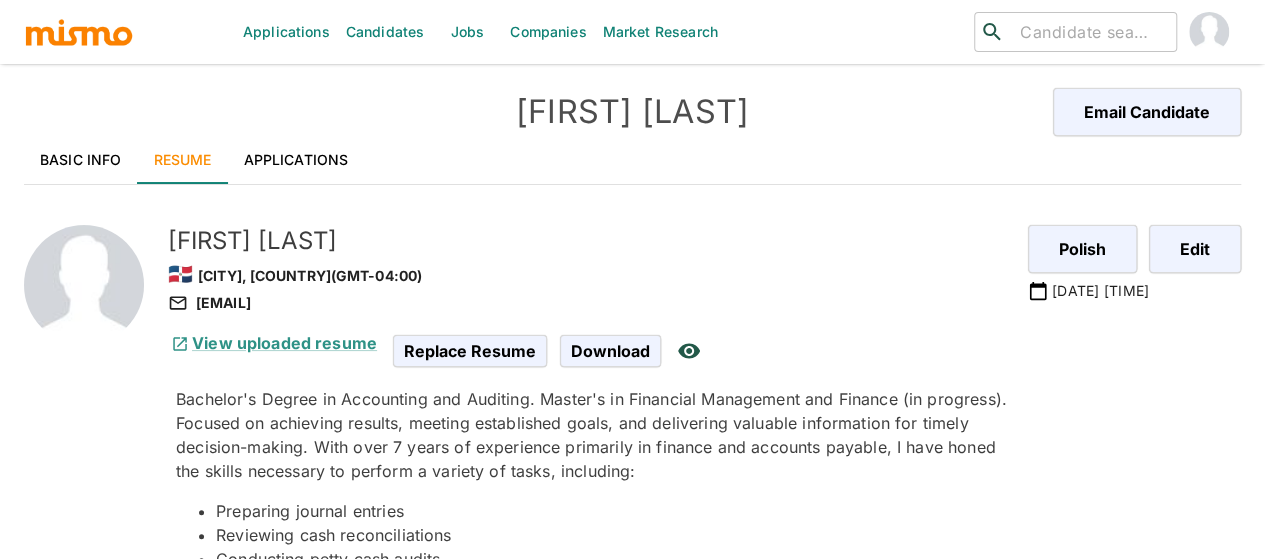 click on "Applications" at bounding box center [296, 160] 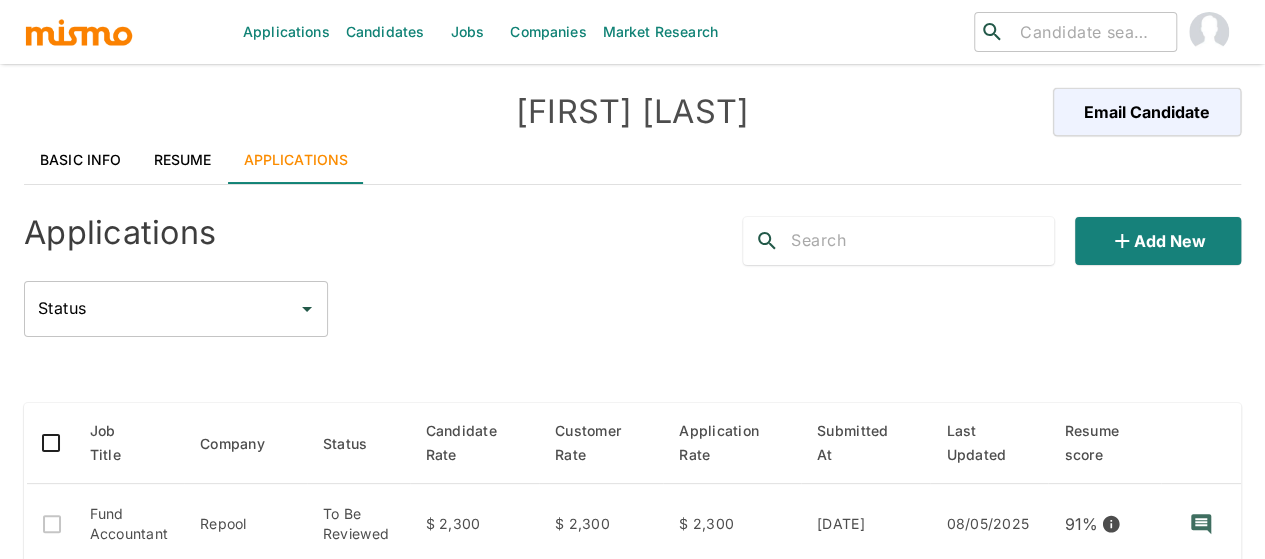 click on "Basic Info" at bounding box center [81, 160] 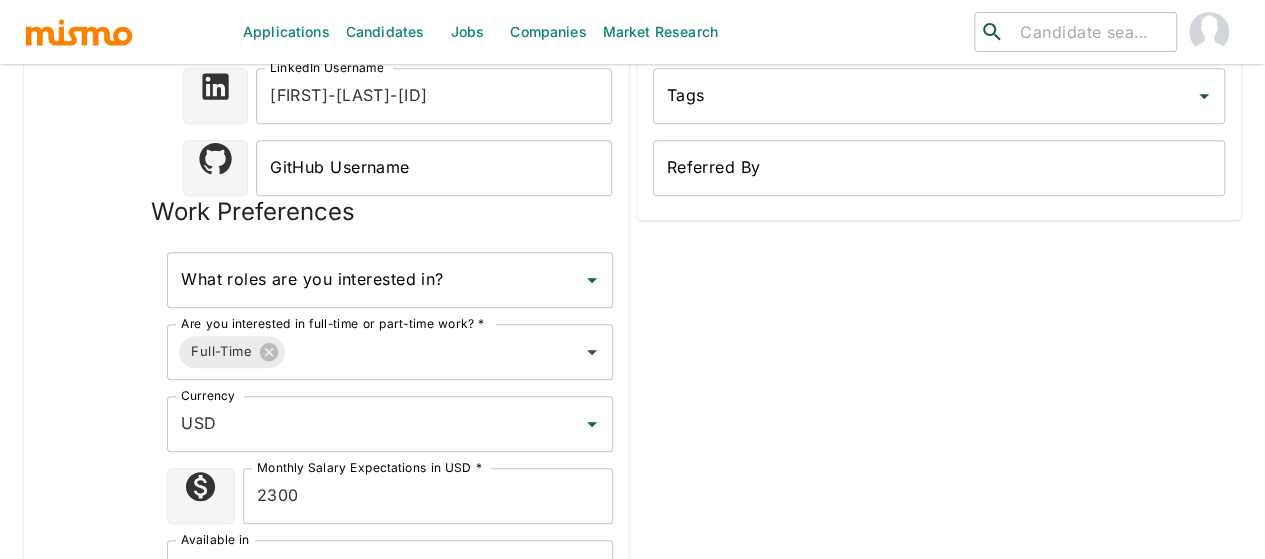 scroll, scrollTop: 400, scrollLeft: 0, axis: vertical 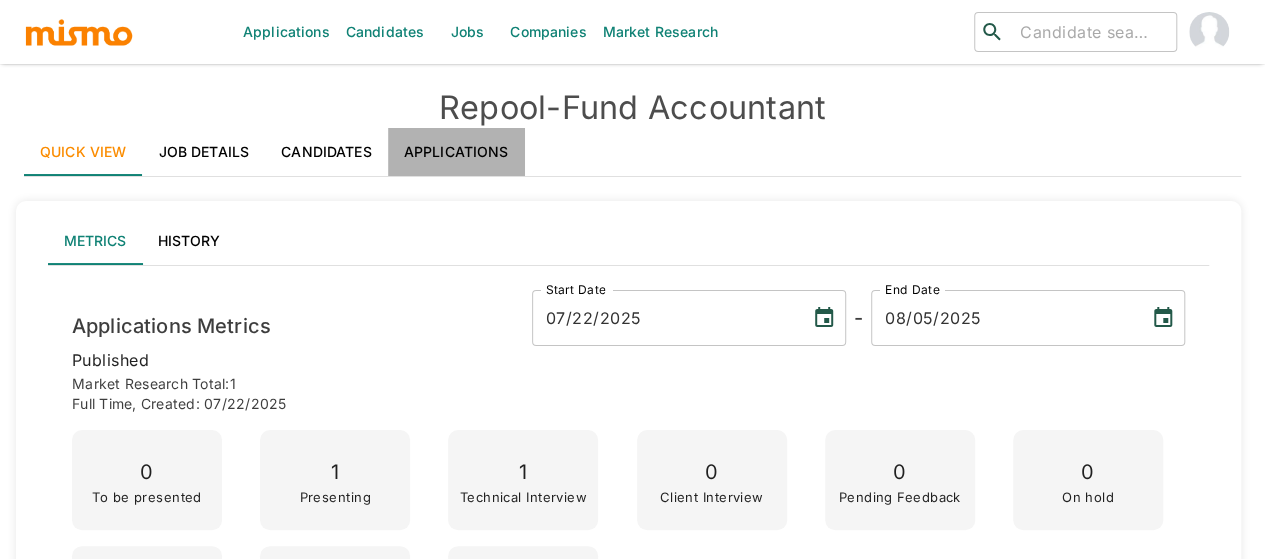 click on "Applications" at bounding box center [456, 152] 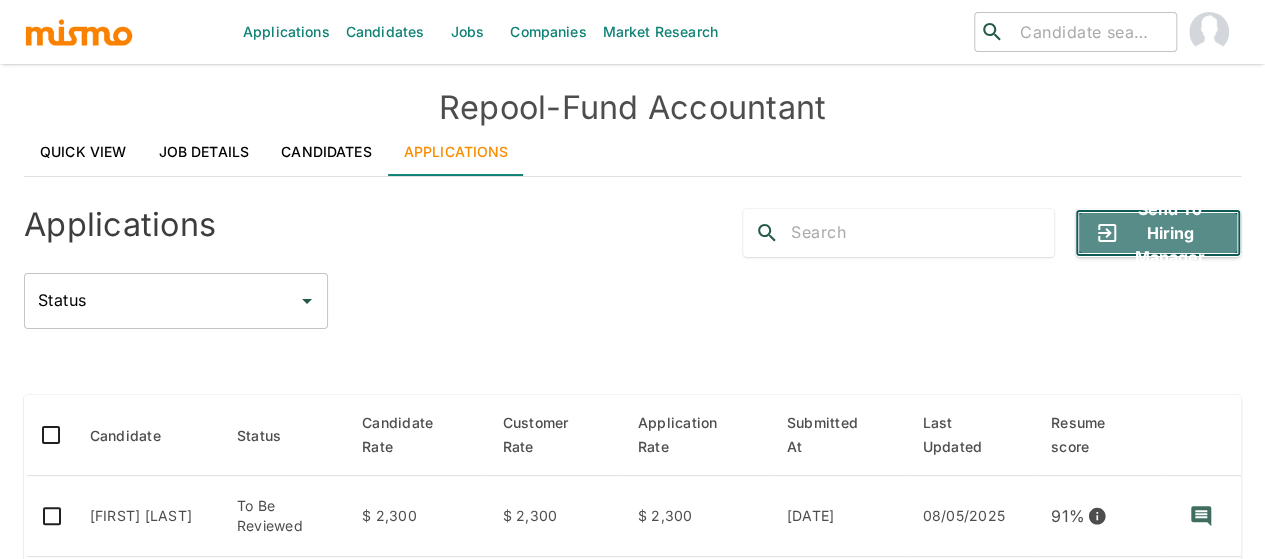 click on "Send to Hiring Manager" at bounding box center [1158, 233] 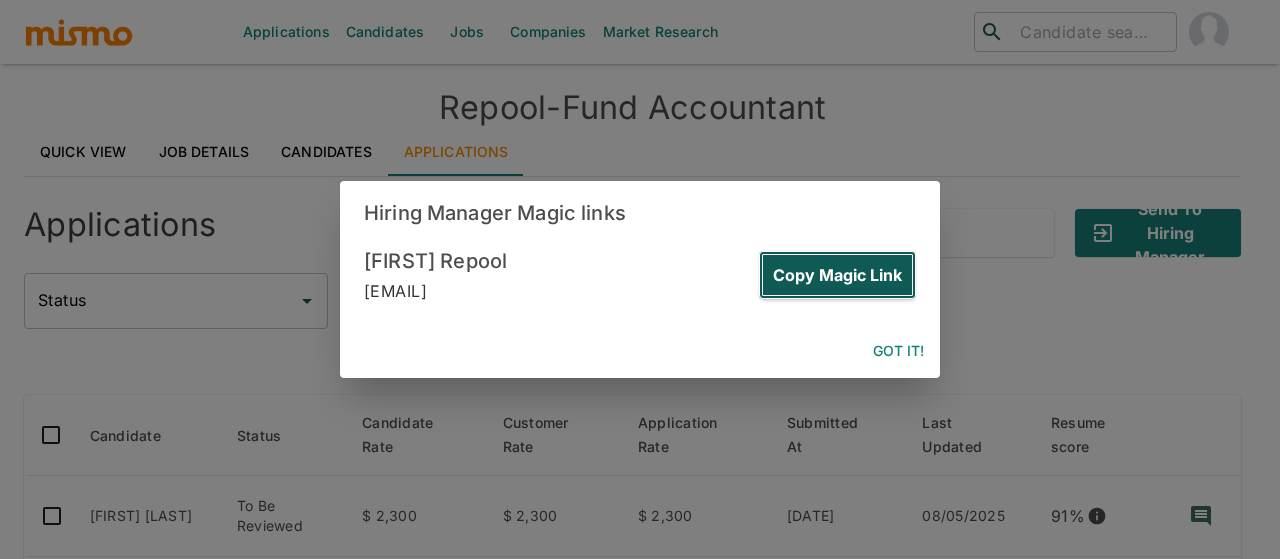 click on "Copy Magic Link" at bounding box center [837, 275] 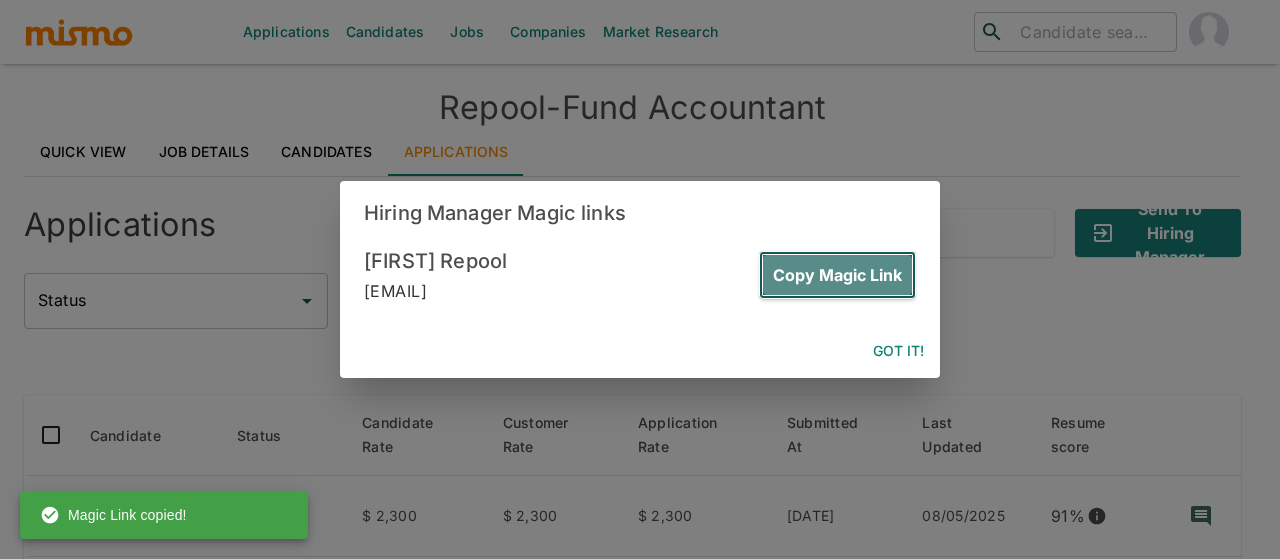 click on "Copy Magic Link" at bounding box center (837, 275) 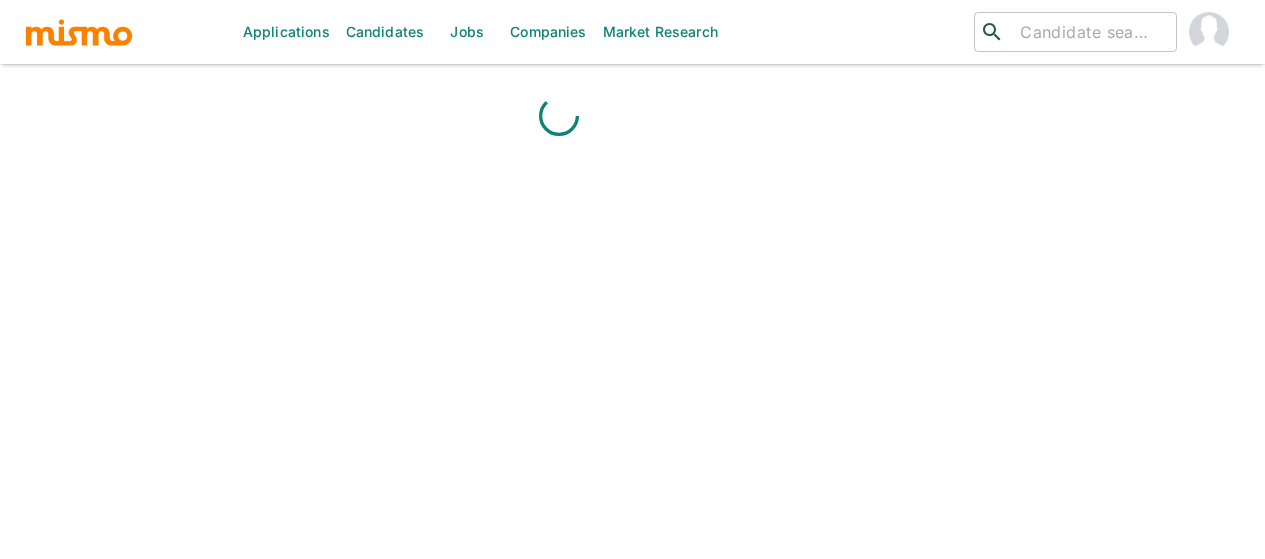 scroll, scrollTop: 0, scrollLeft: 0, axis: both 